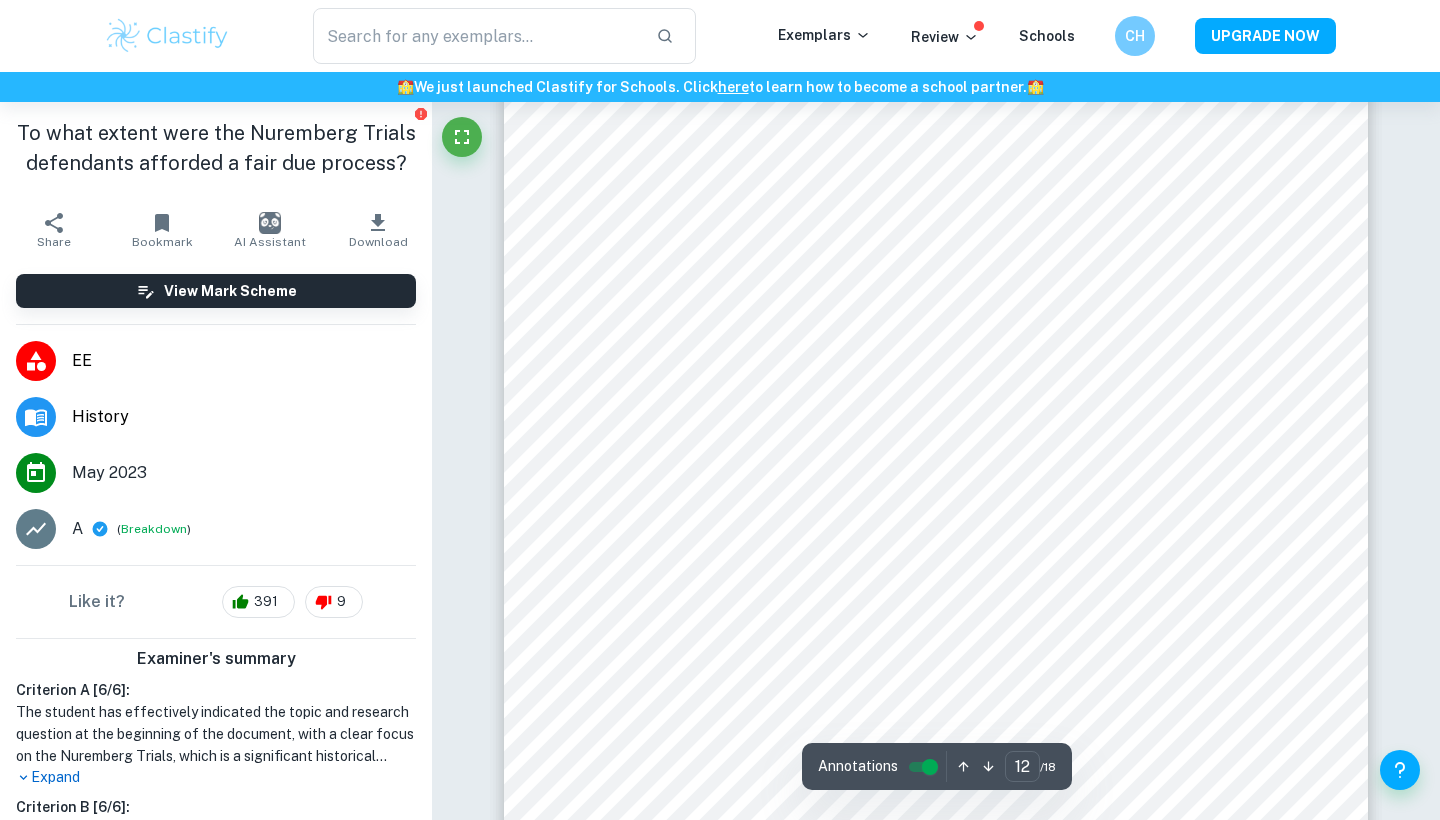 scroll, scrollTop: 14225, scrollLeft: 0, axis: vertical 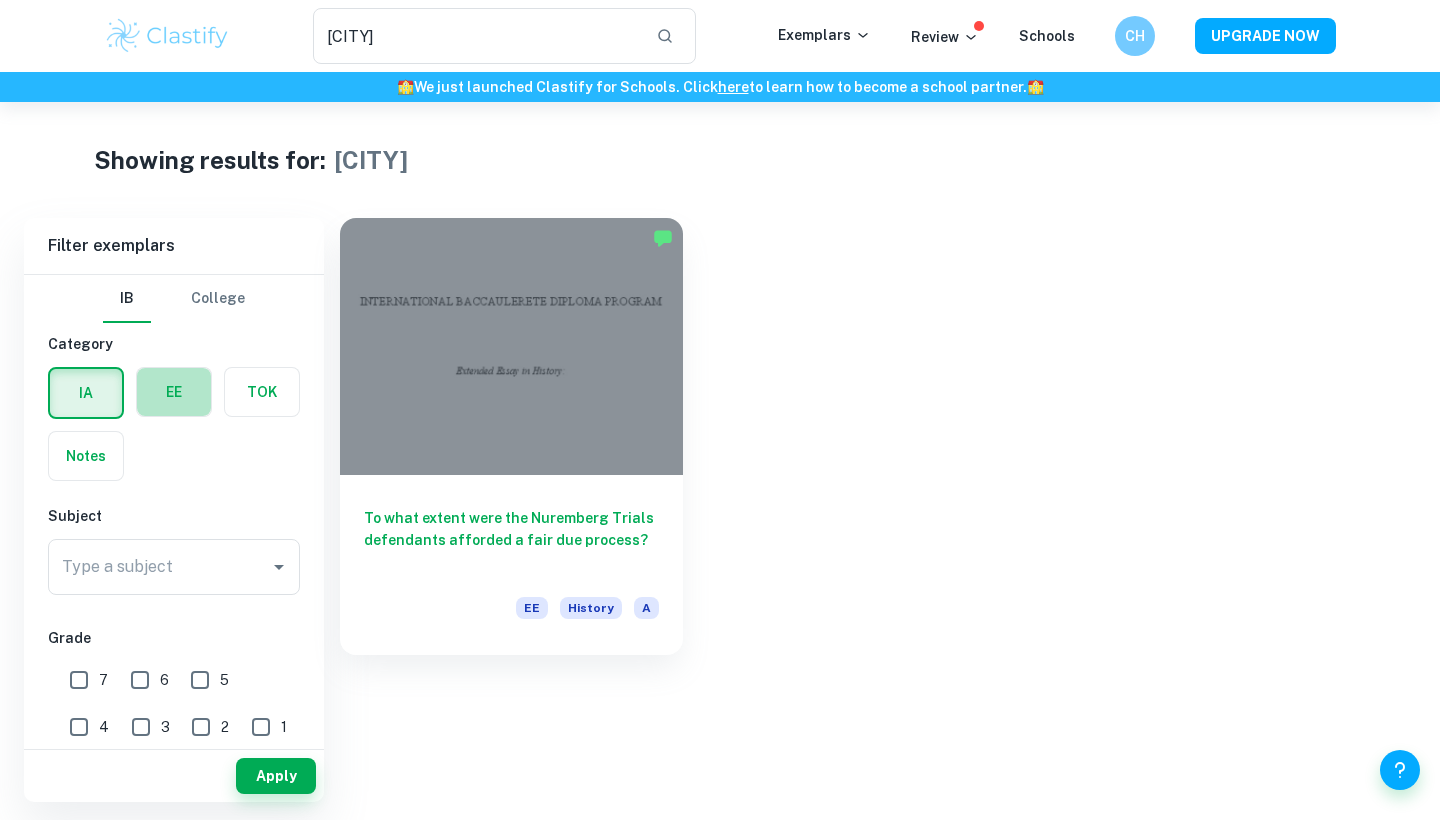click at bounding box center (174, 392) 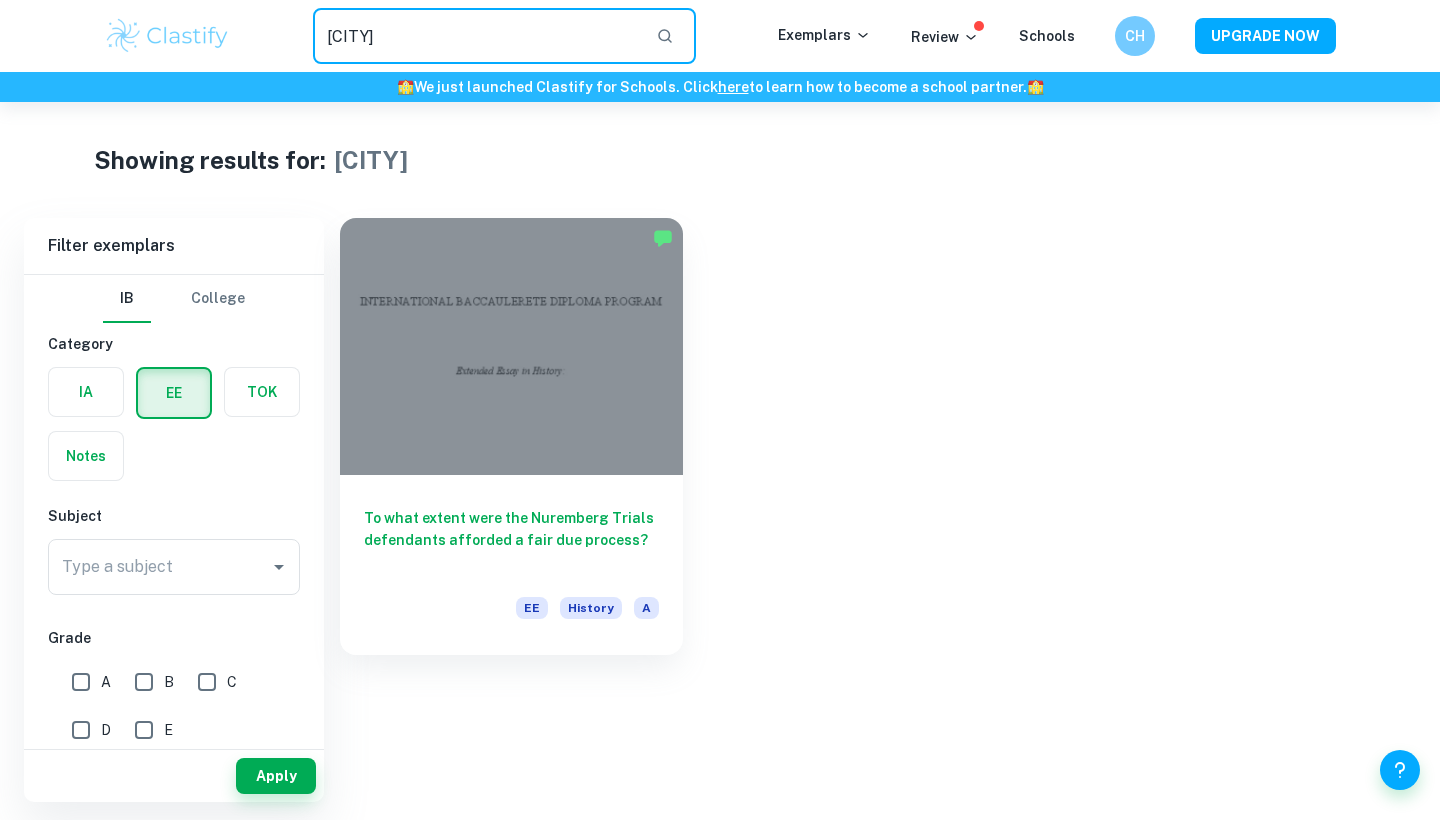 drag, startPoint x: 494, startPoint y: 37, endPoint x: 264, endPoint y: 37, distance: 230 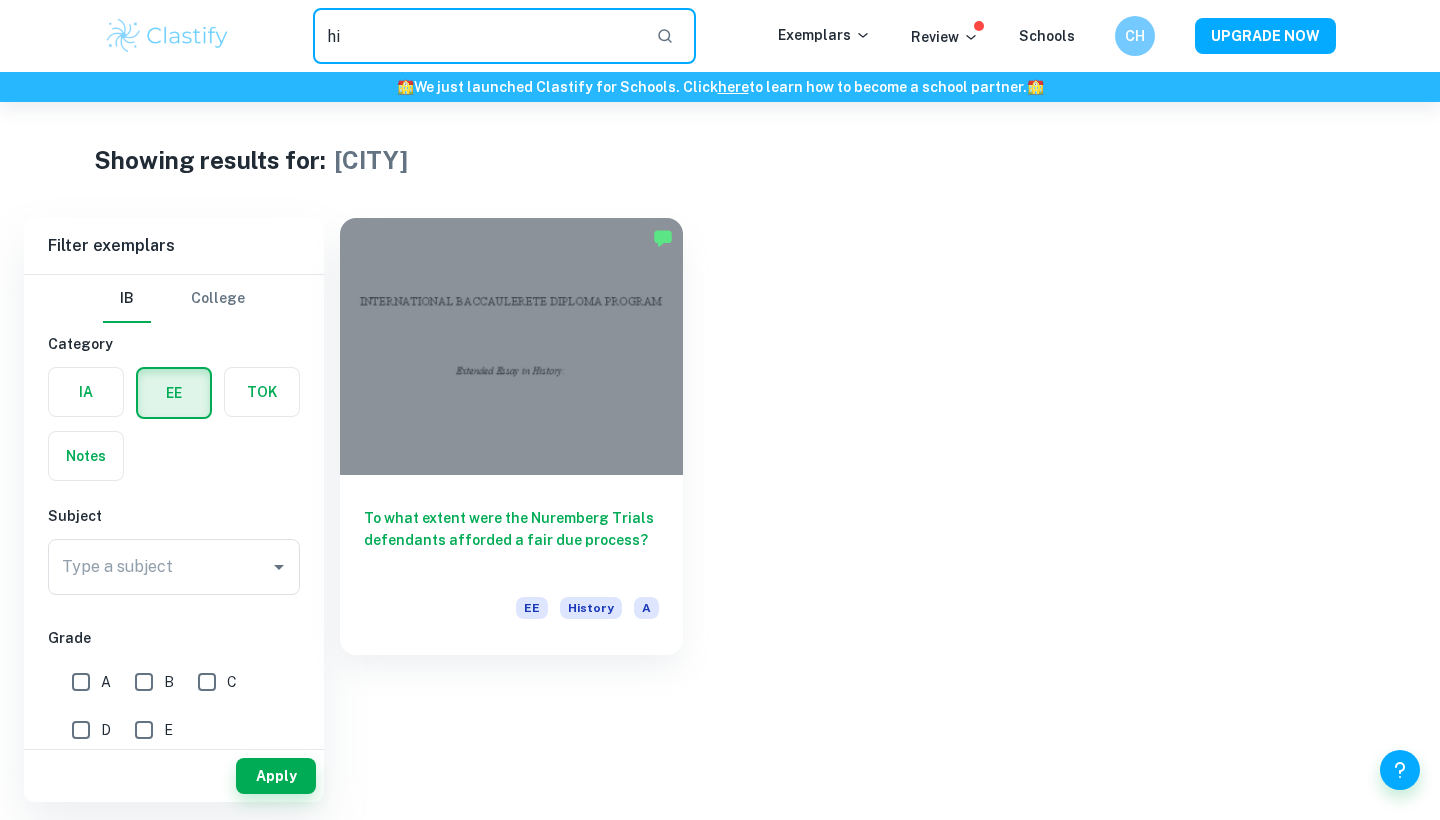 type on "h" 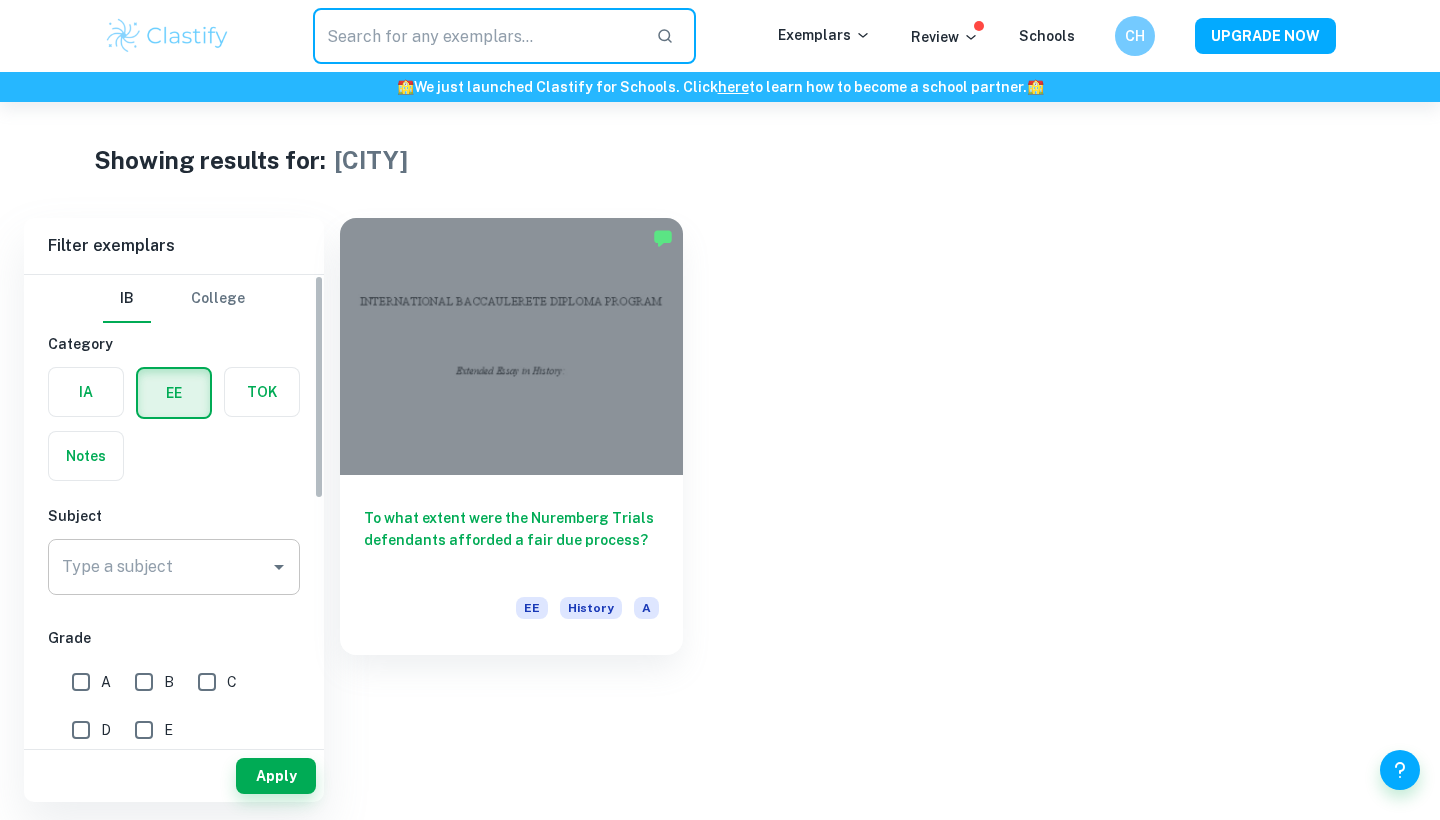 type 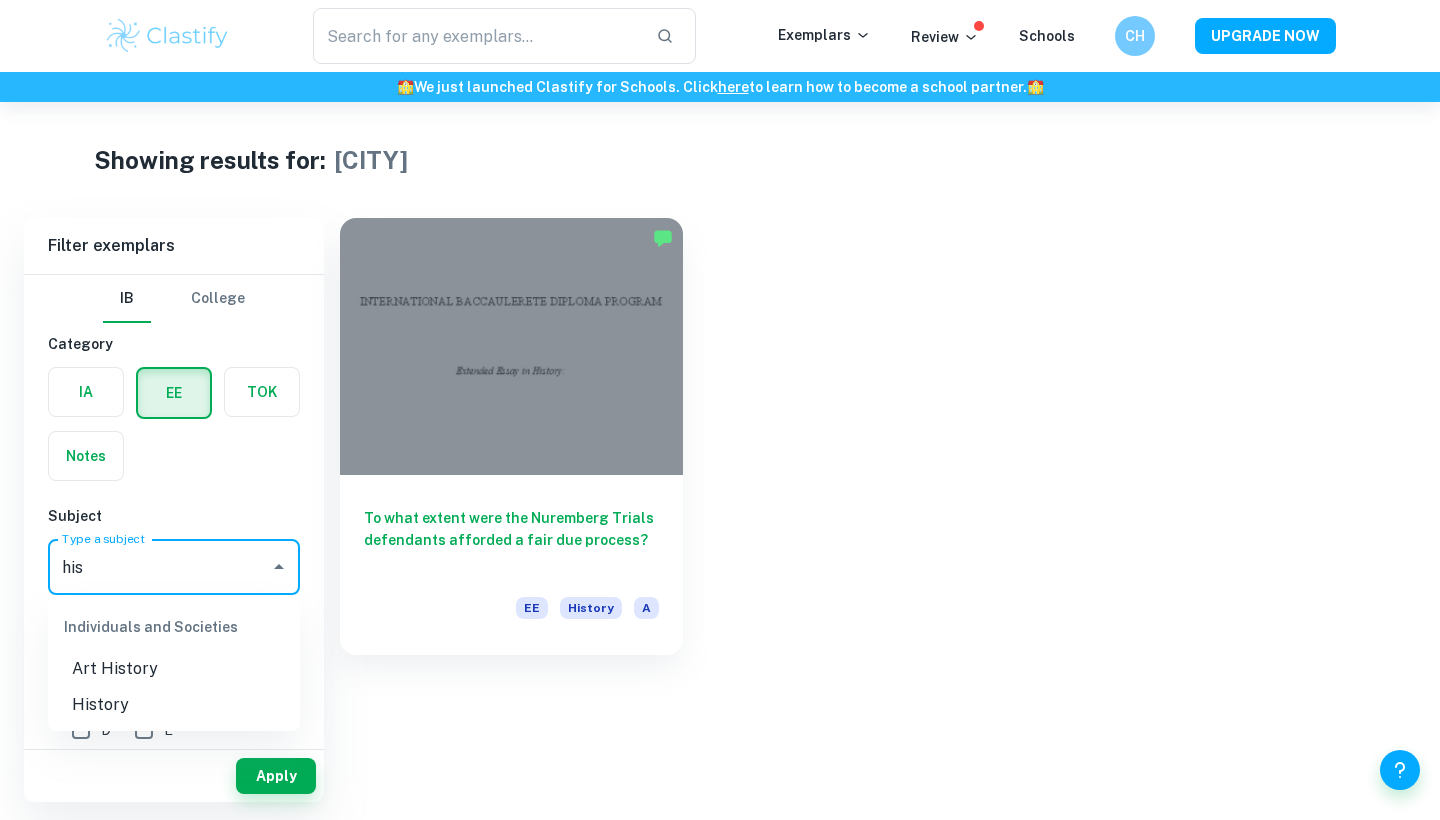 click on "History" at bounding box center [174, 705] 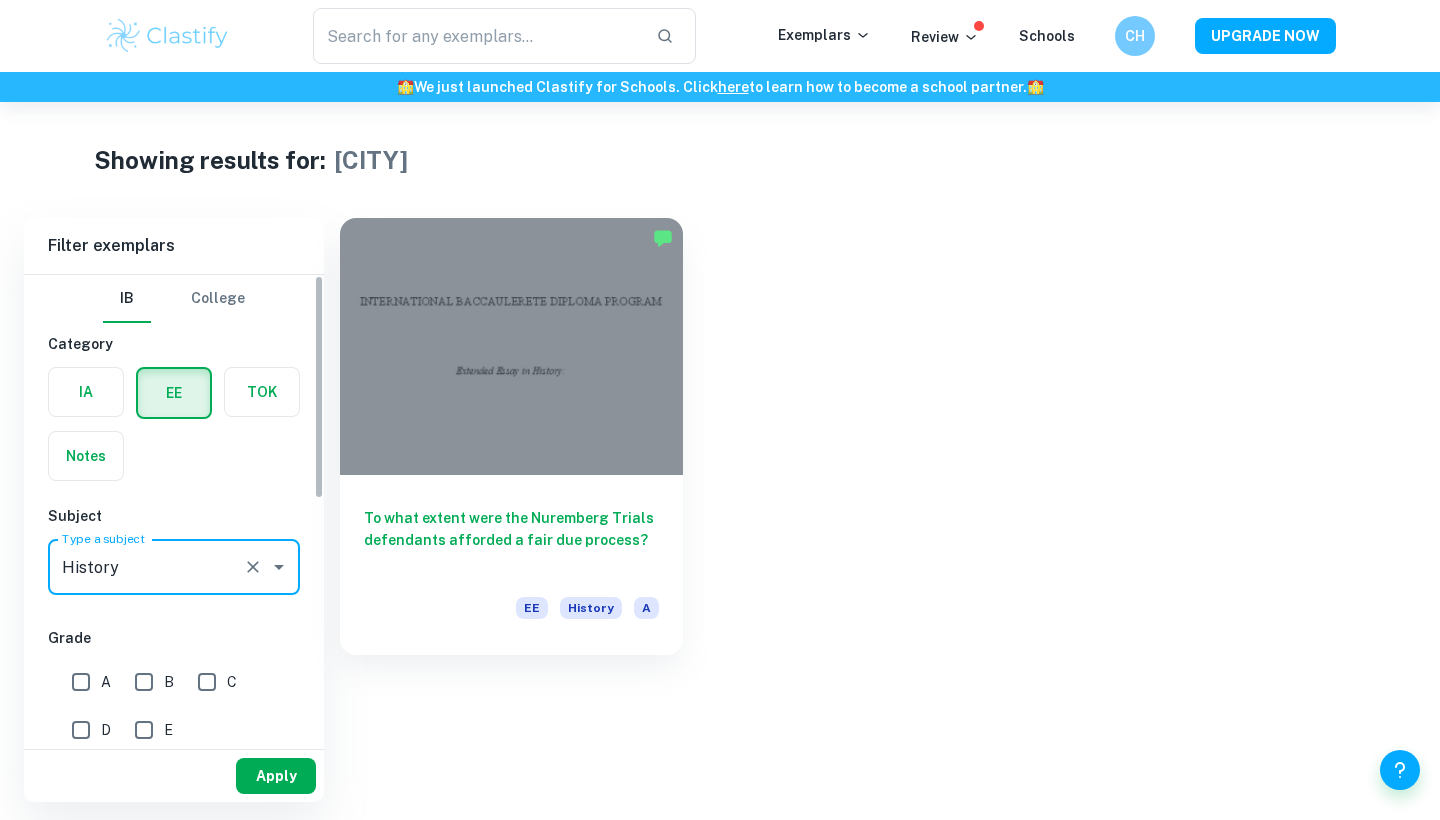 click on "Apply" at bounding box center [276, 776] 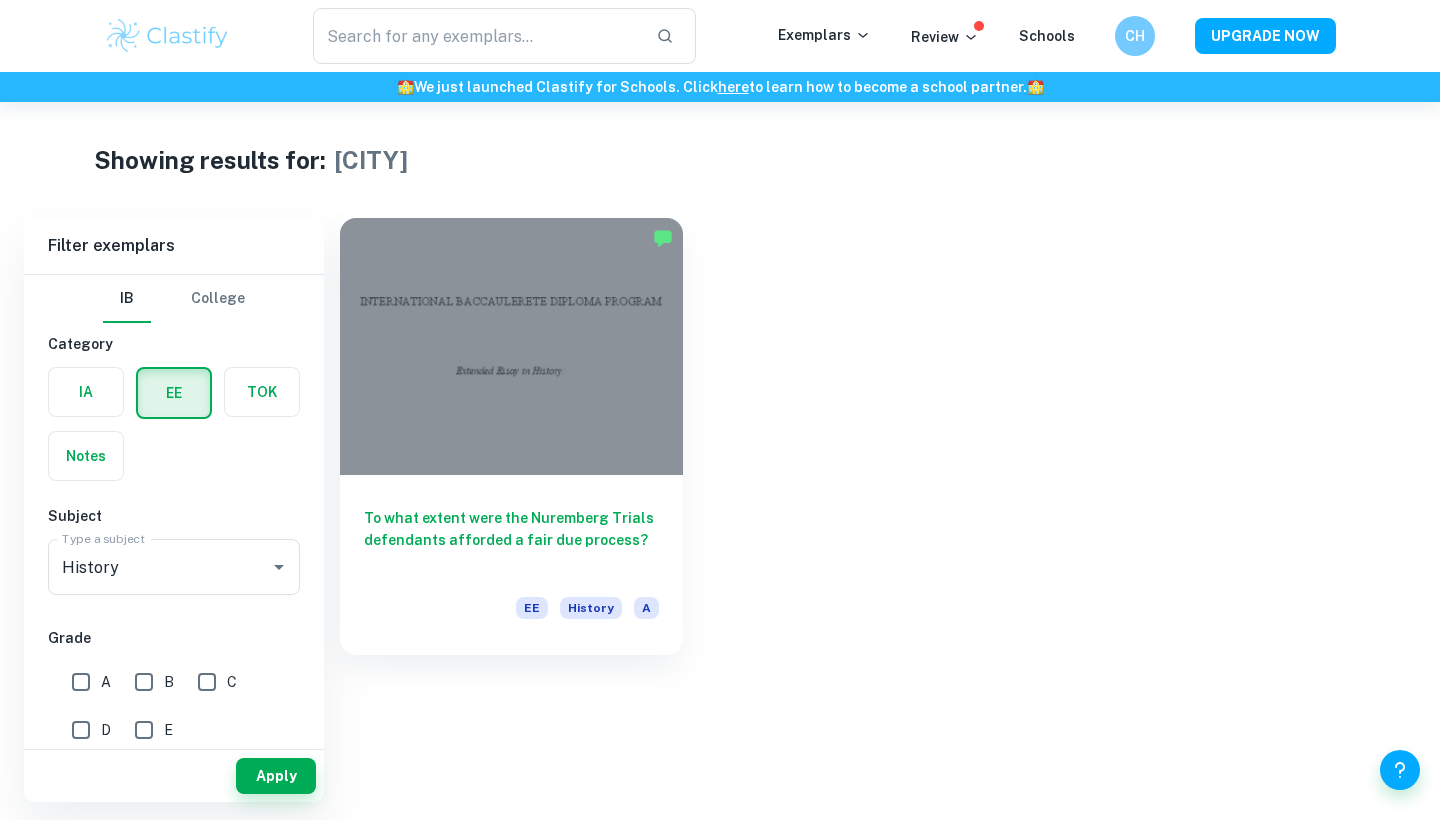 click on "Apply" at bounding box center [174, 776] 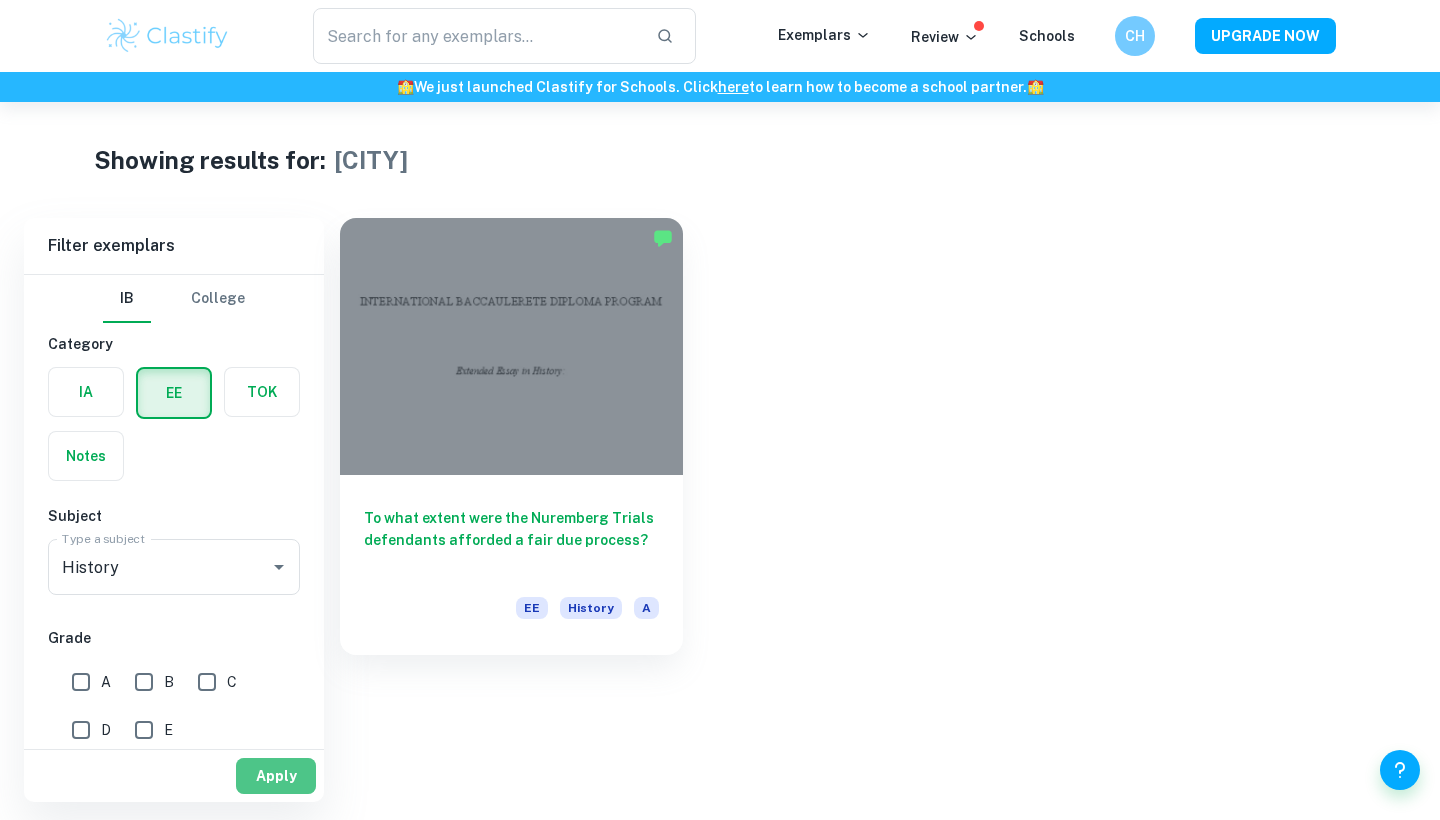 click on "Apply" at bounding box center (276, 776) 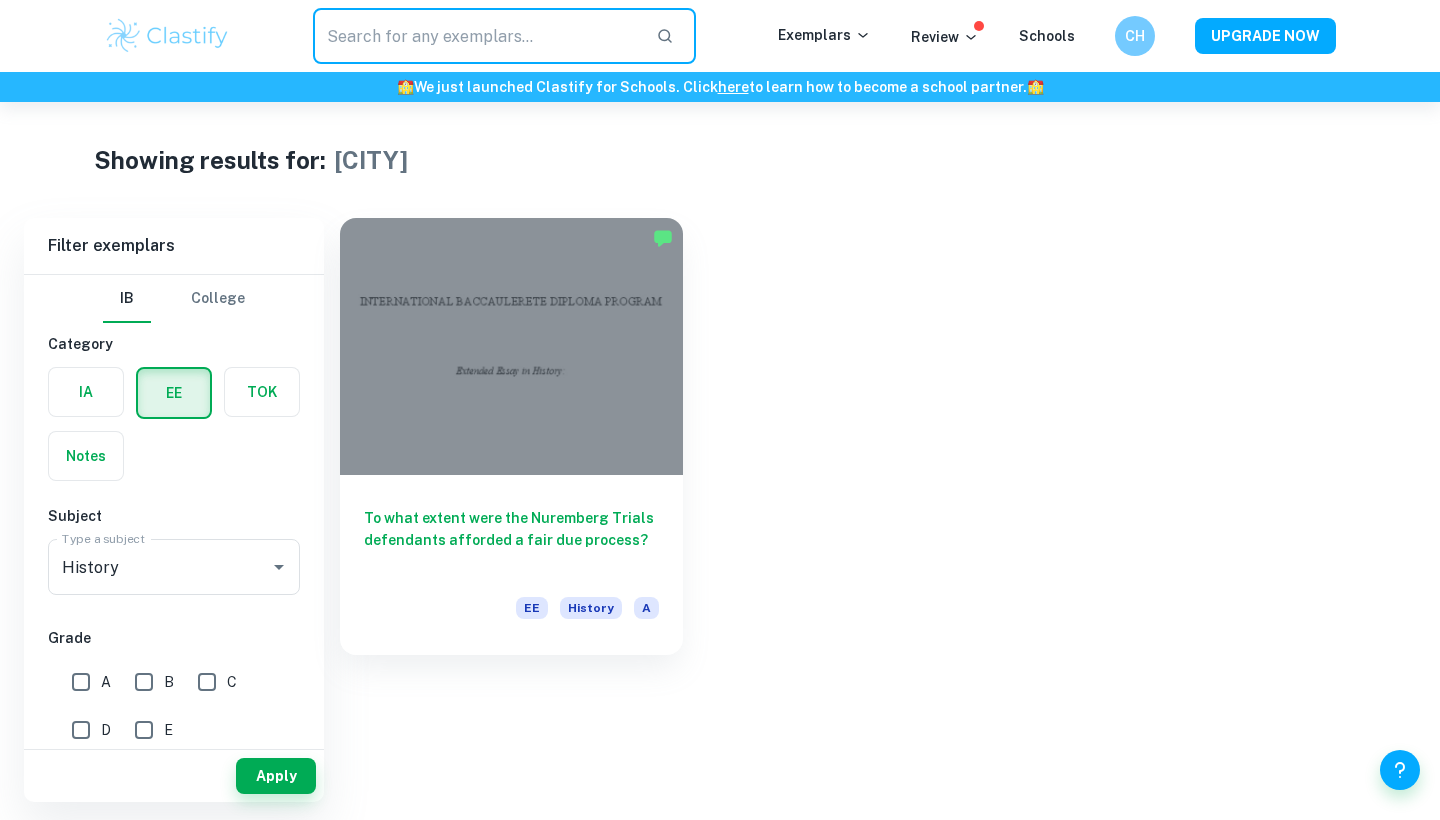 drag, startPoint x: 418, startPoint y: 31, endPoint x: 301, endPoint y: 31, distance: 117 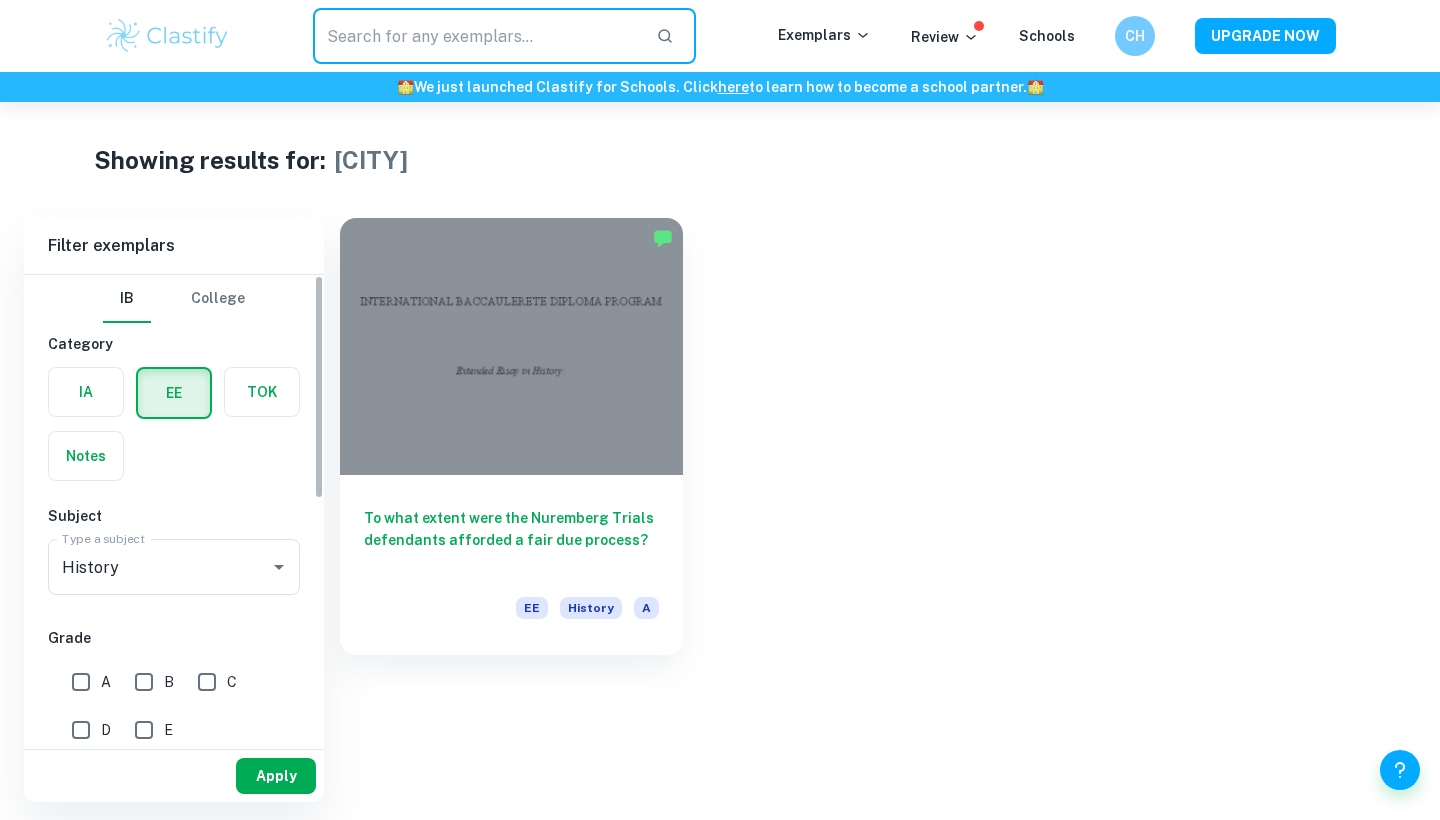 type 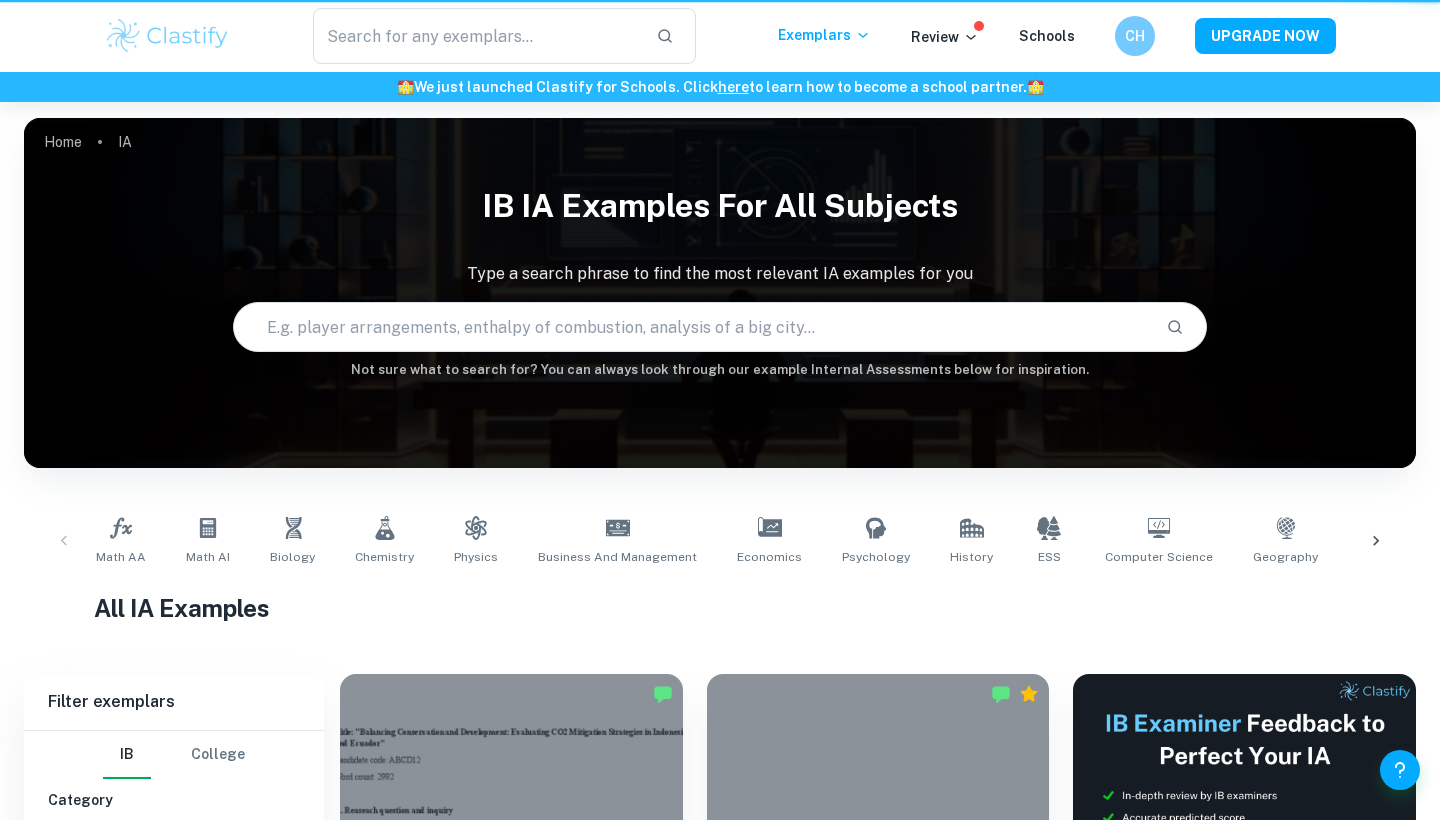 scroll, scrollTop: 350, scrollLeft: 0, axis: vertical 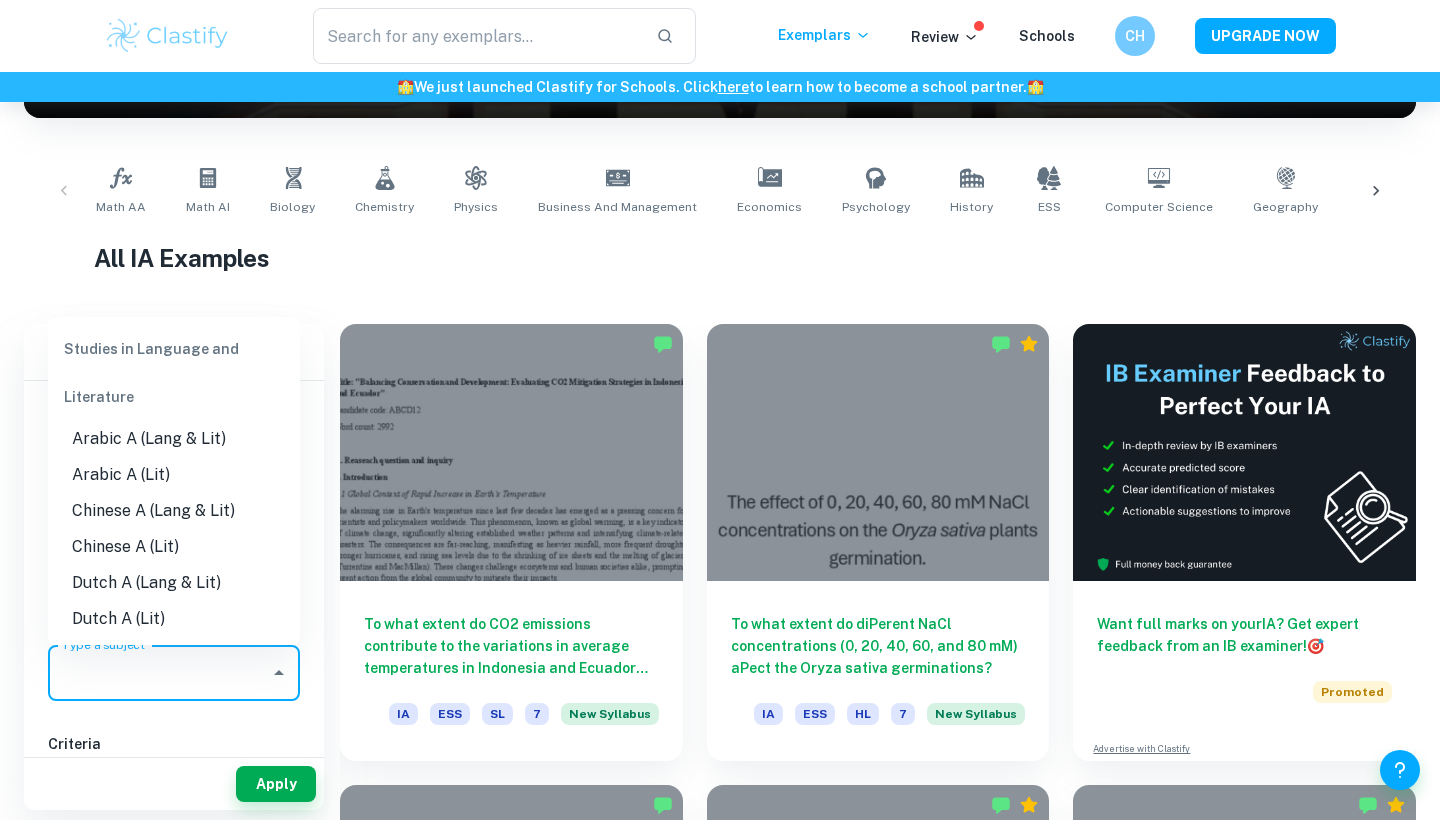 click on "Type a subject" at bounding box center [159, 673] 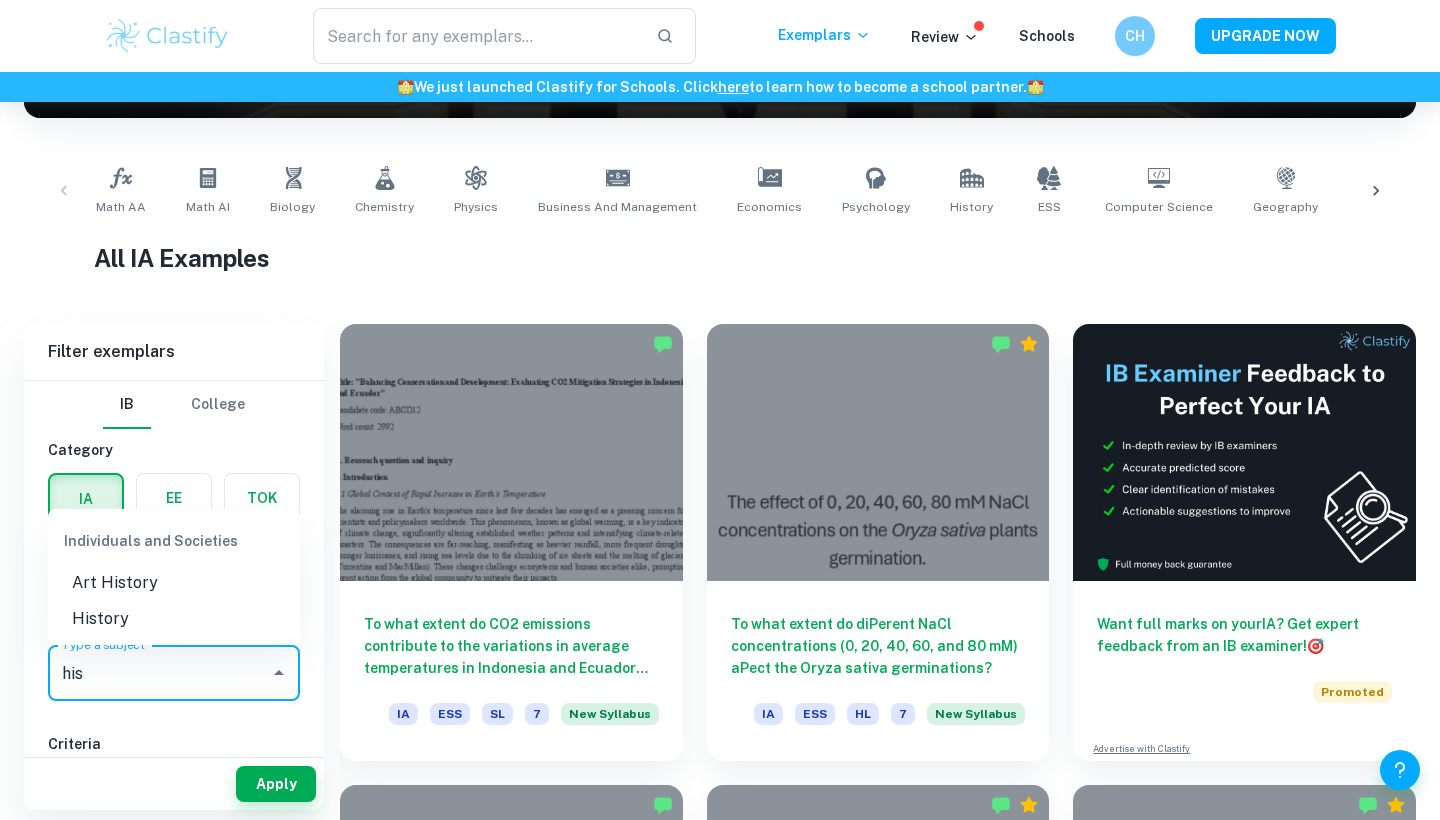 click on "History" at bounding box center [174, 619] 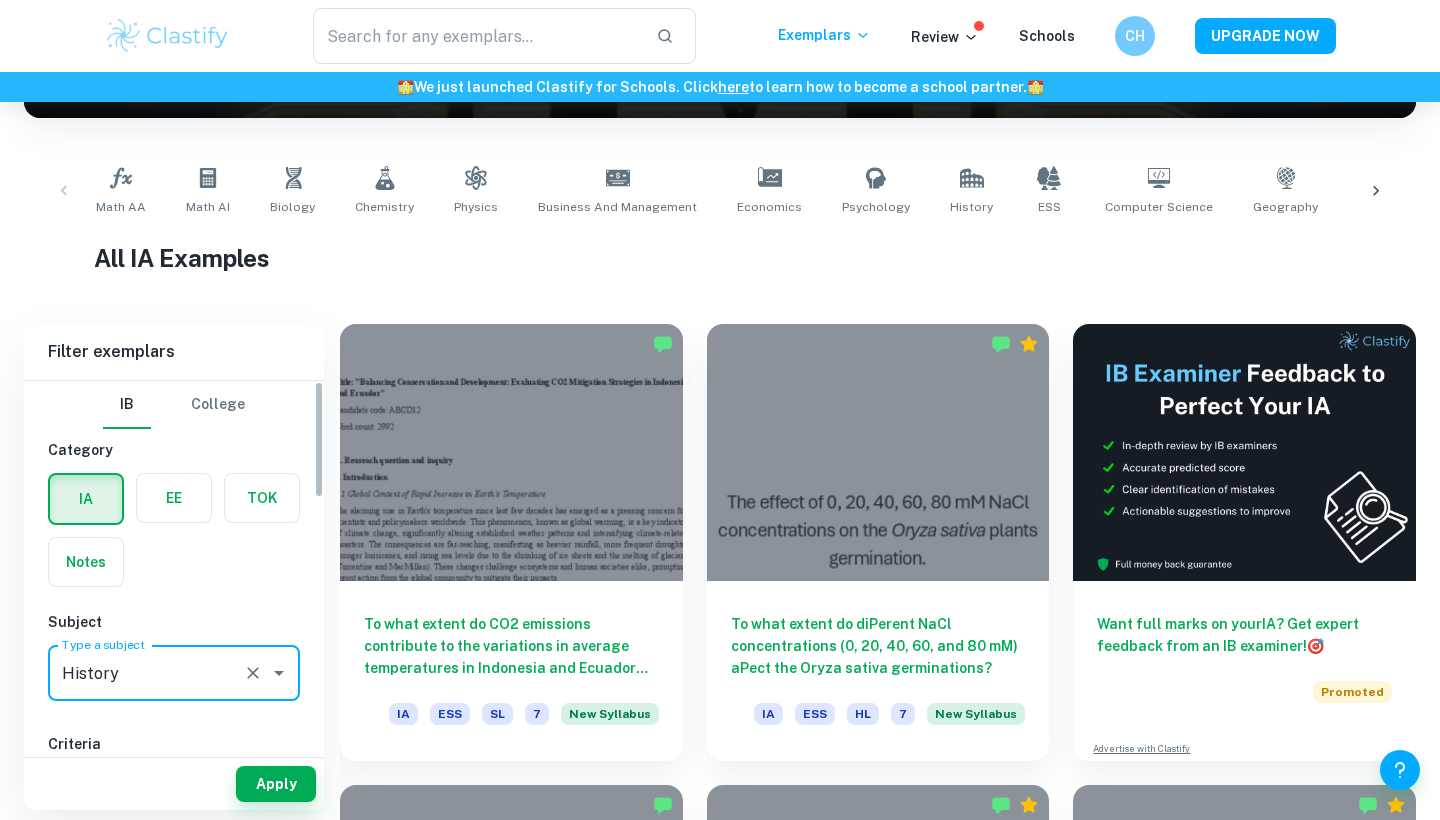 click at bounding box center [174, 498] 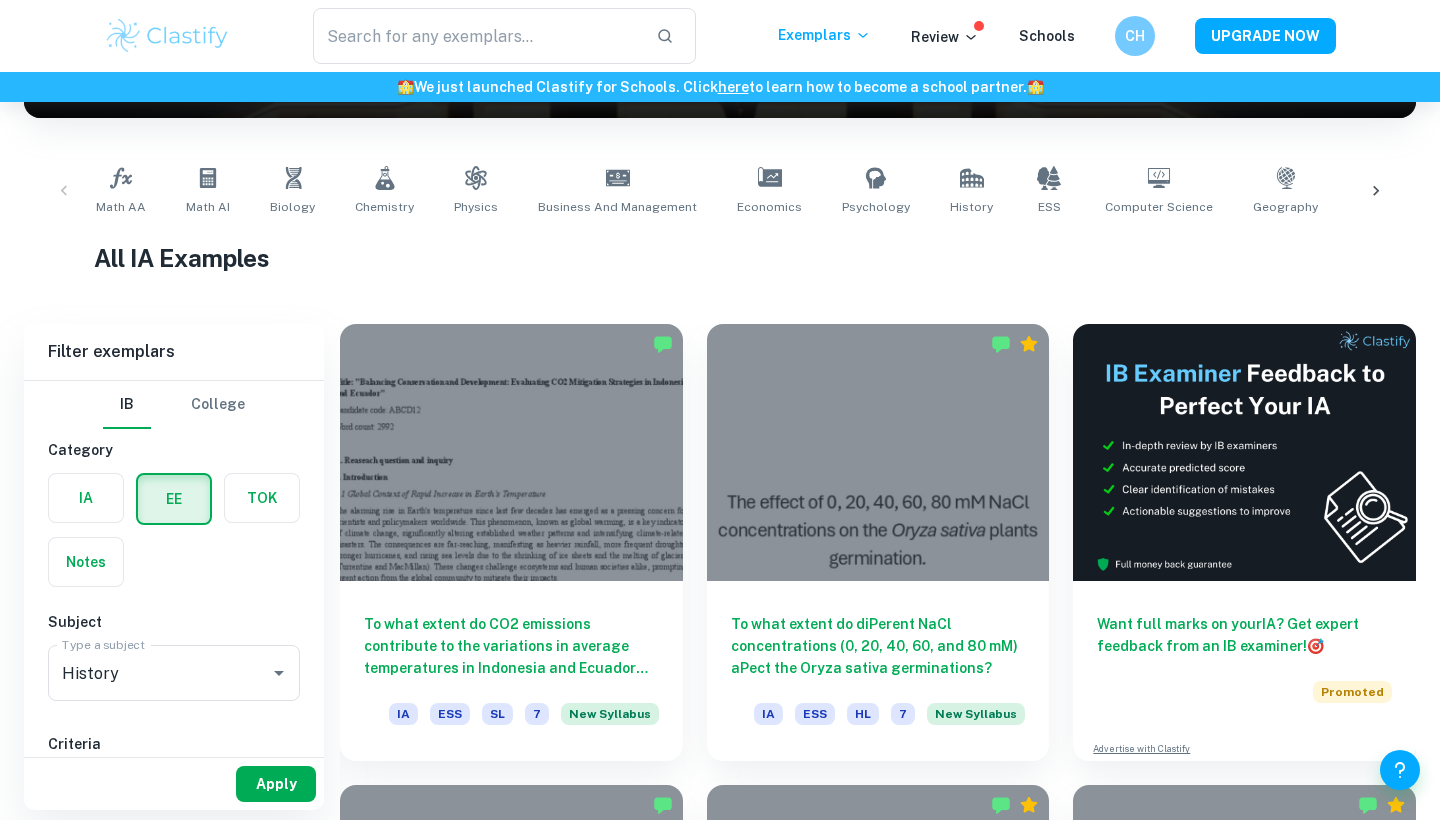 click on "Apply" at bounding box center [276, 784] 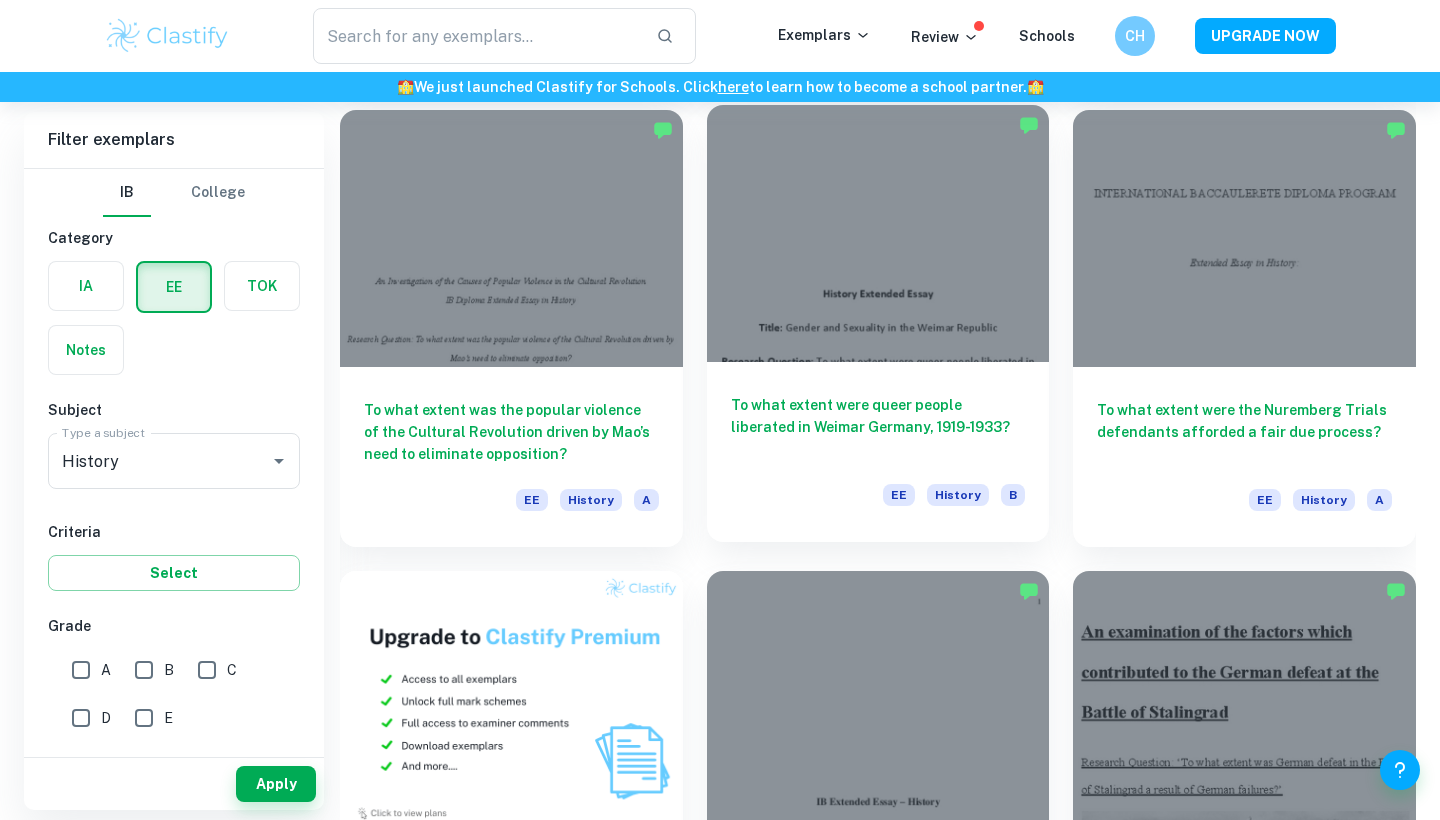 scroll, scrollTop: 607, scrollLeft: 0, axis: vertical 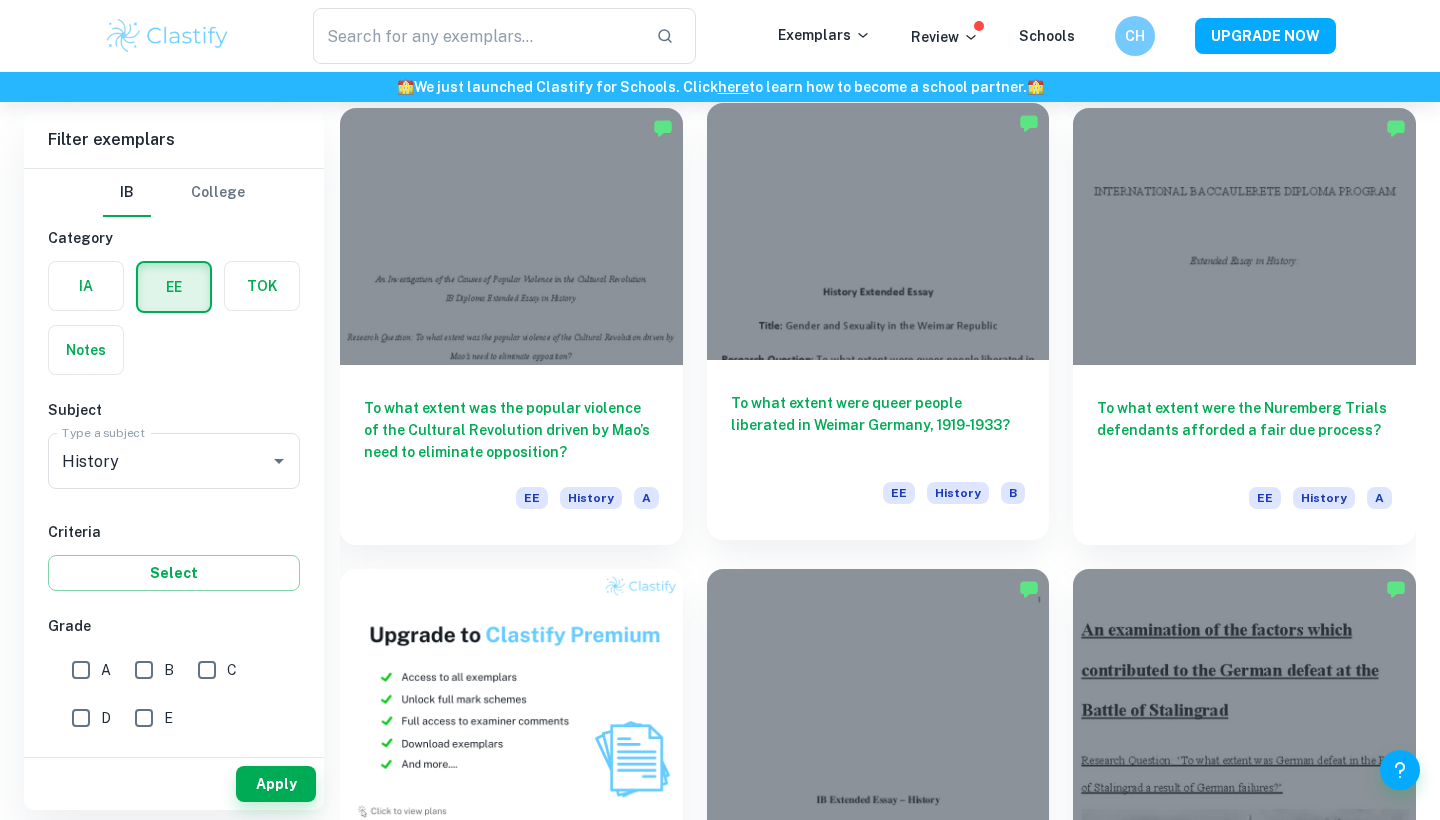 click on "To what extent were queer people liberated in Weimar Germany, [DATE]-[DATE]? EE History B" at bounding box center (878, 450) 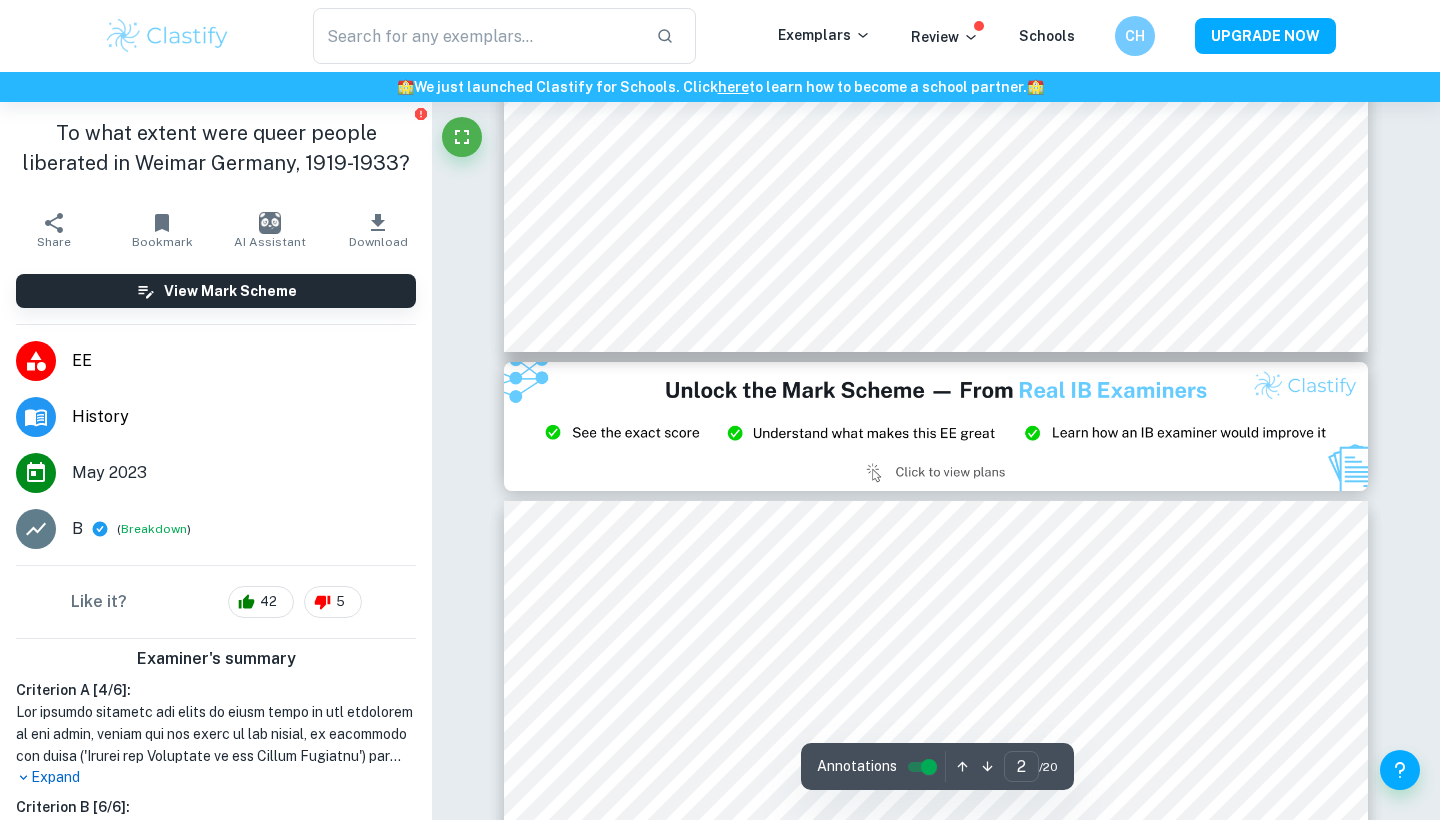 type on "3" 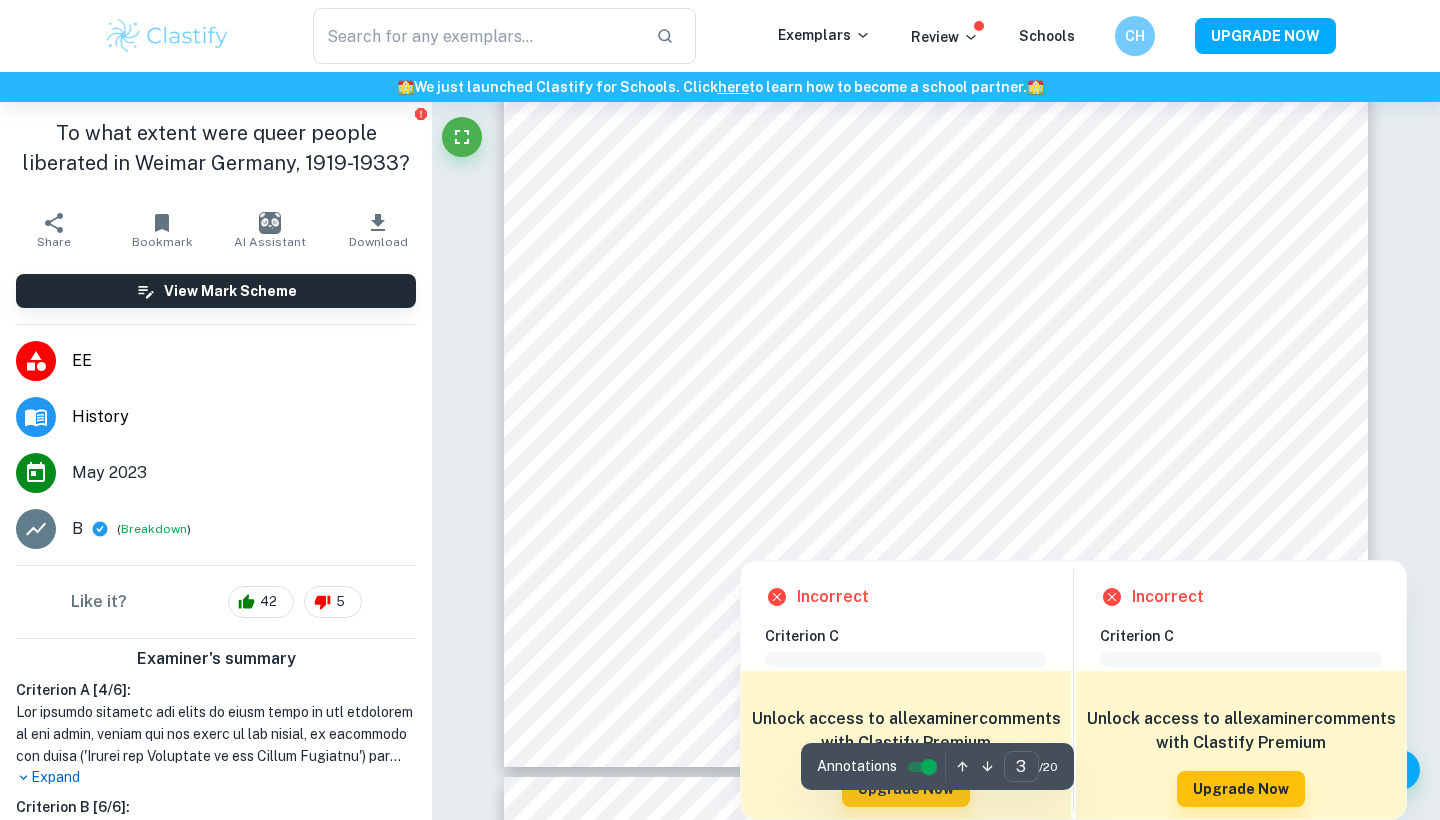 scroll, scrollTop: 3320, scrollLeft: 0, axis: vertical 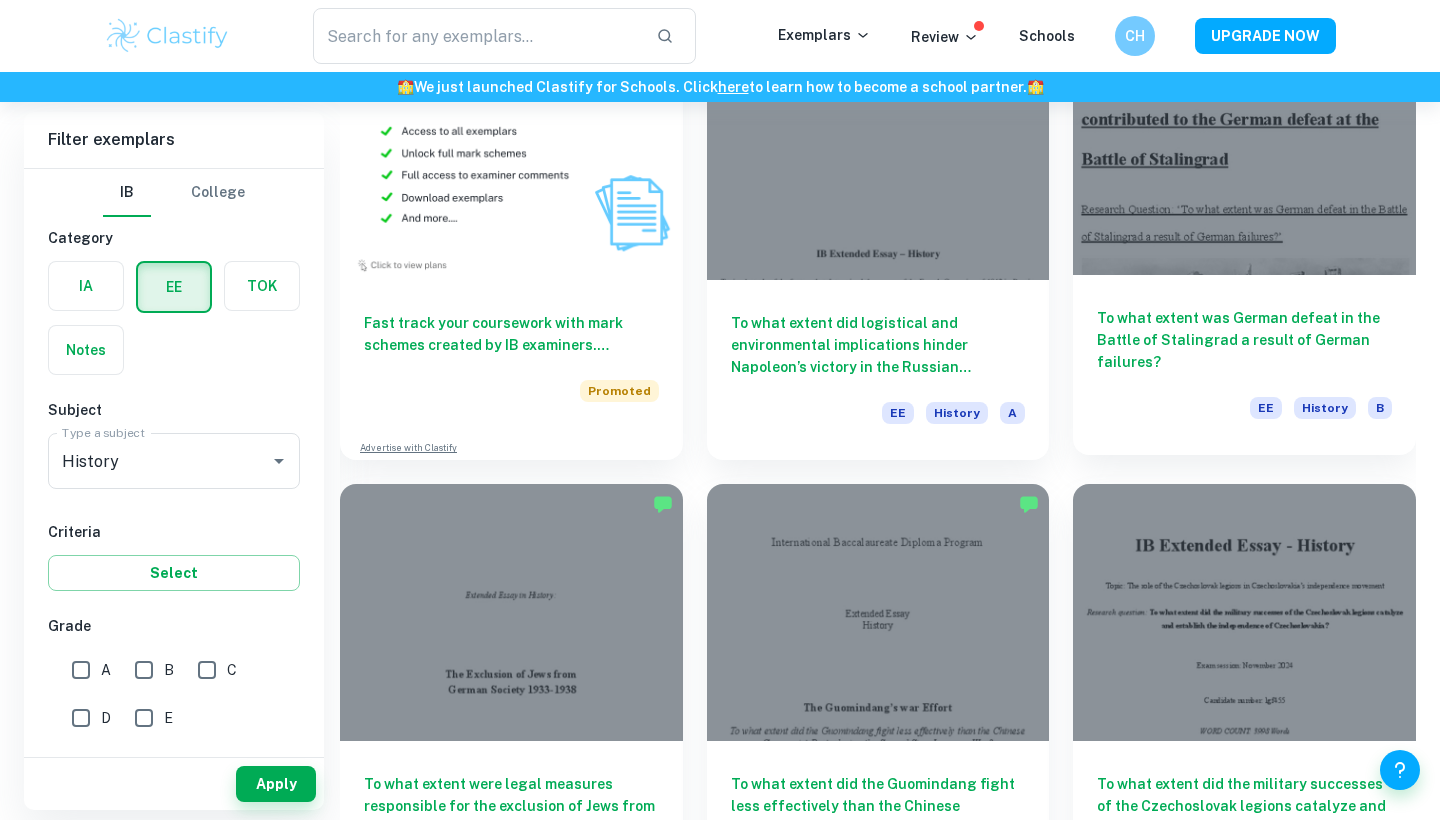 click on "To what extent was German defeat in the Battle of Stalingrad a result of German failures?" at bounding box center [1244, 340] 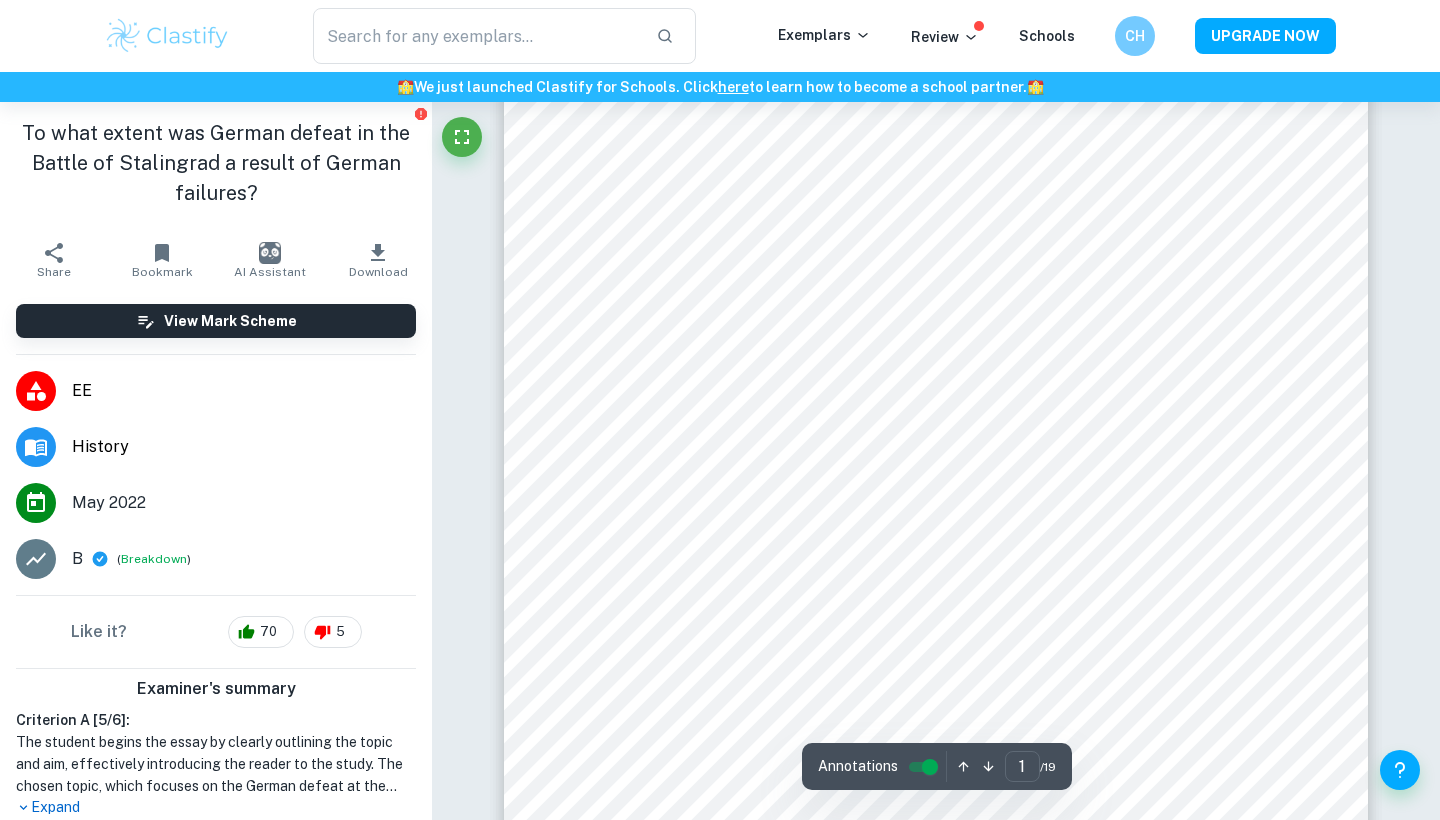 scroll, scrollTop: 161, scrollLeft: 1, axis: both 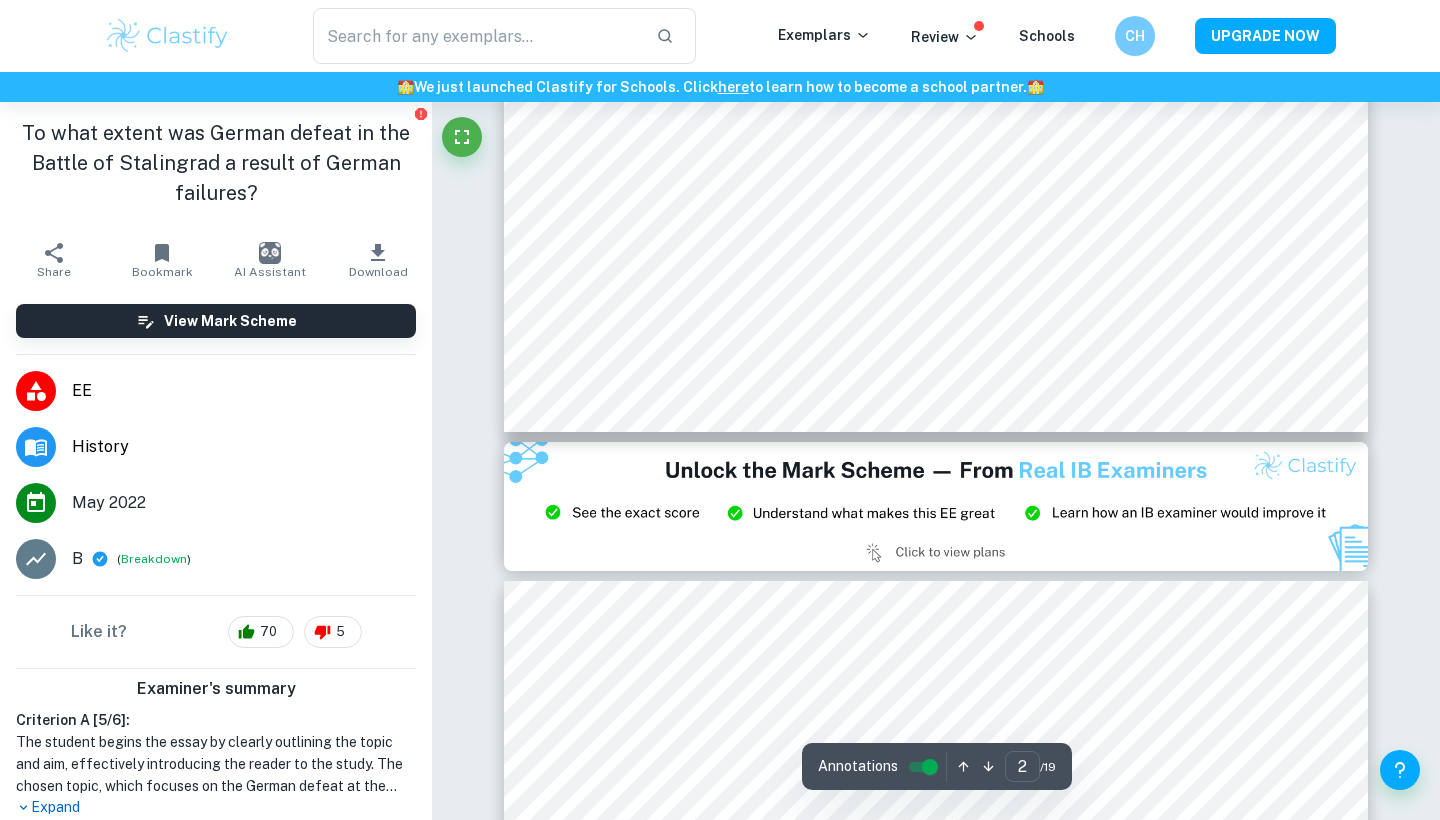 type on "3" 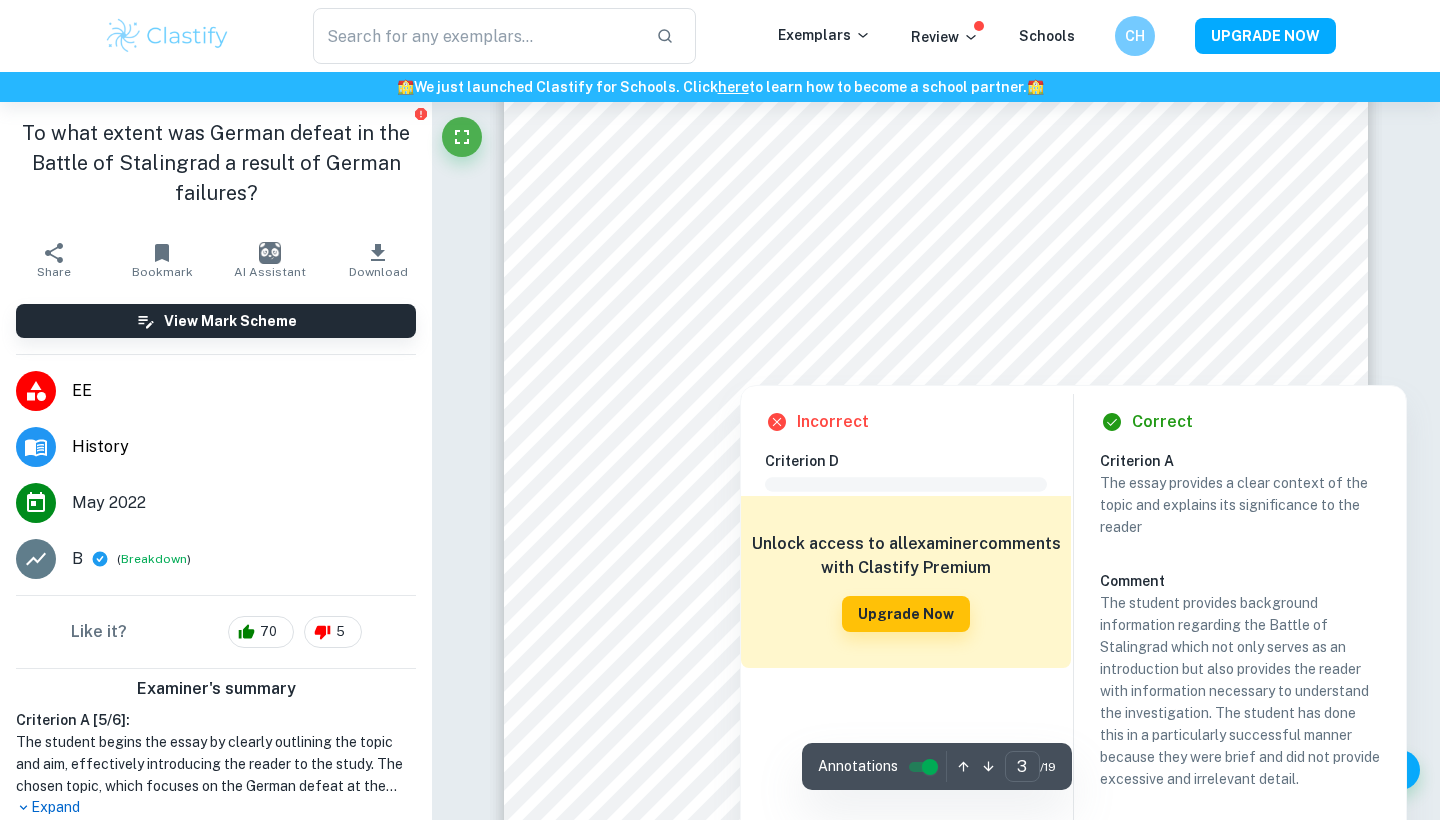 scroll, scrollTop: 2658, scrollLeft: 0, axis: vertical 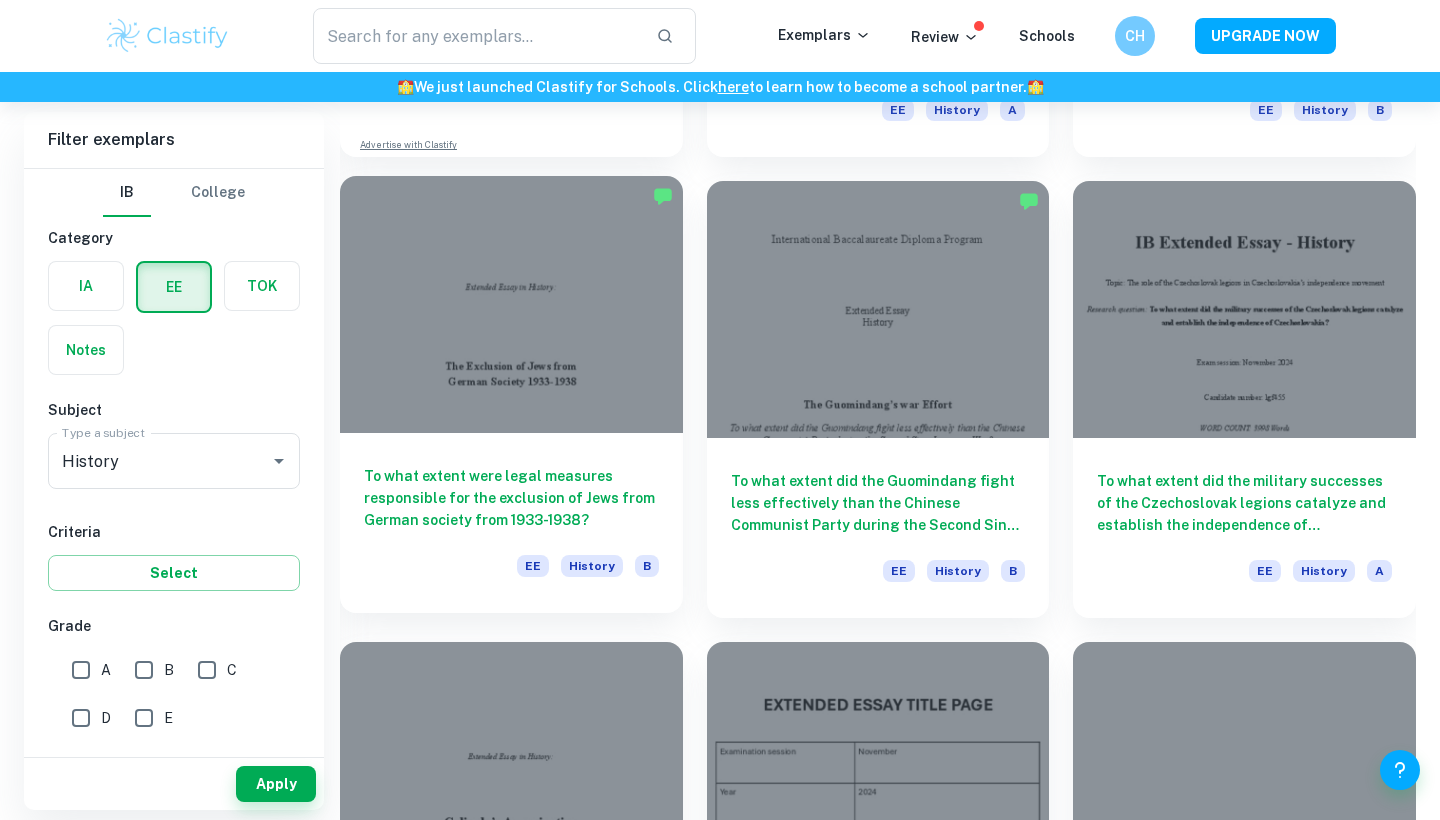 click on "To what extent were legal measures responsible for the exclusion of Jews from German society from 1933-1938?" at bounding box center (511, 498) 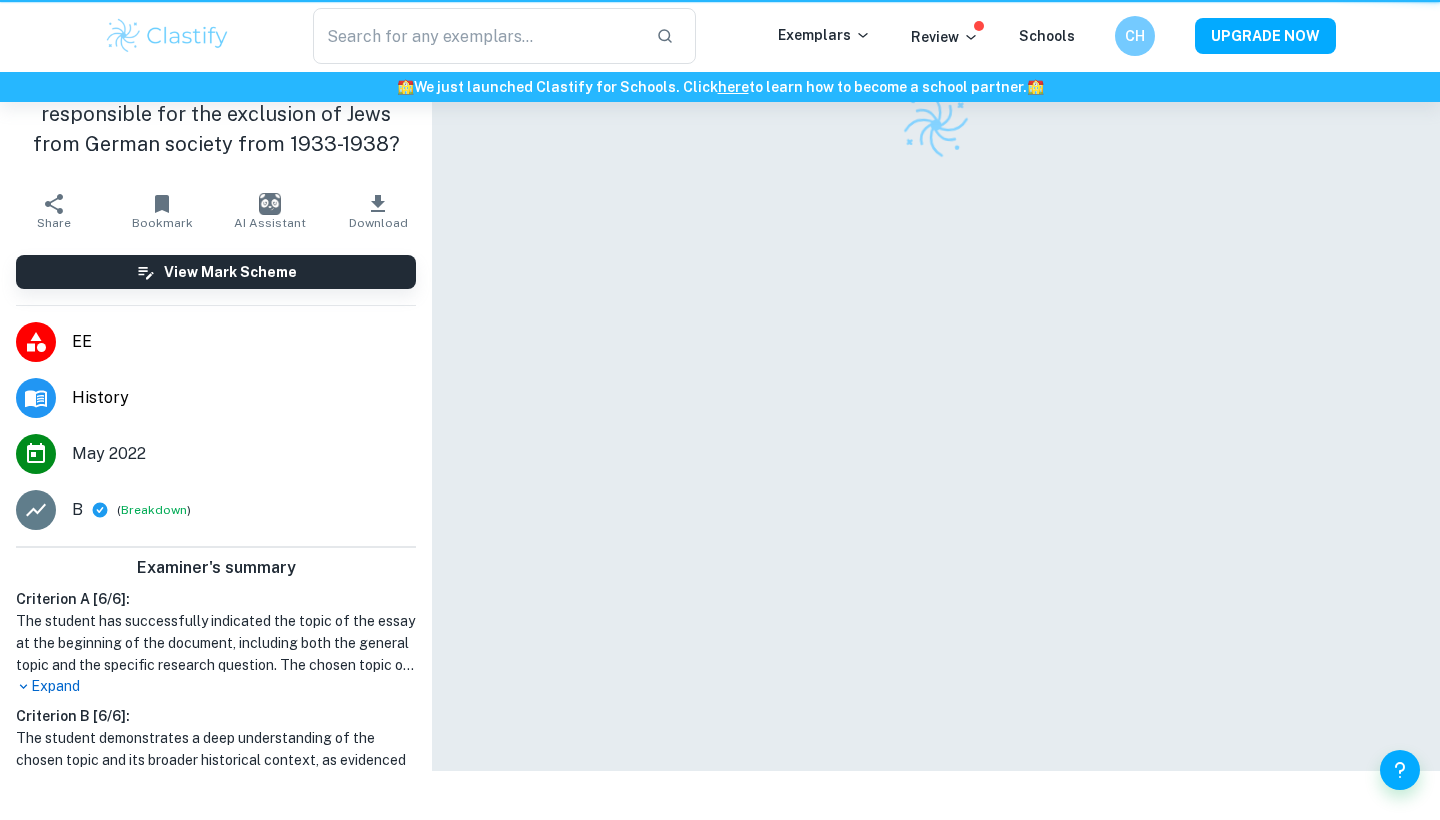 scroll, scrollTop: 0, scrollLeft: 0, axis: both 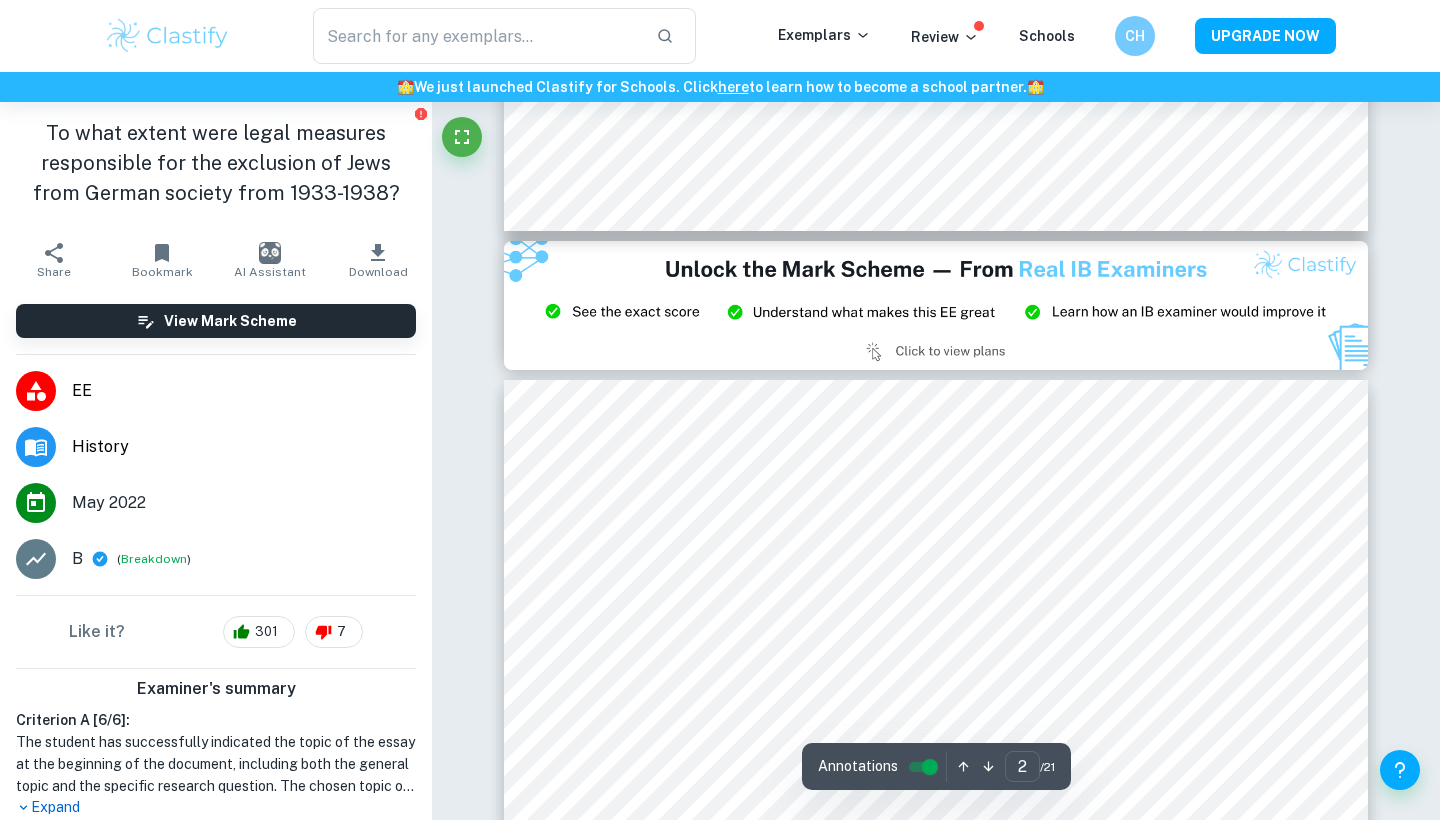 type on "3" 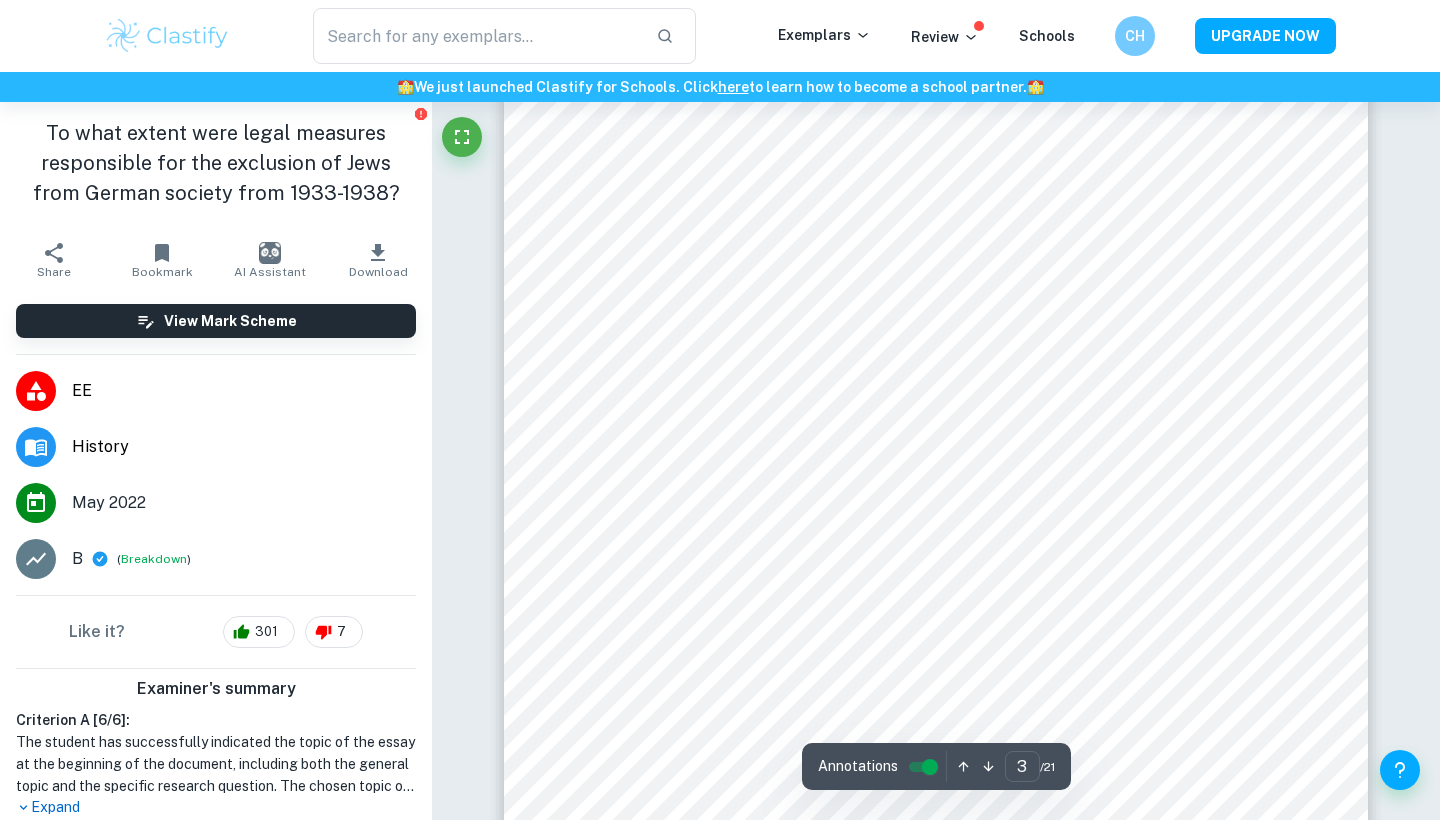 scroll, scrollTop: 2603, scrollLeft: 0, axis: vertical 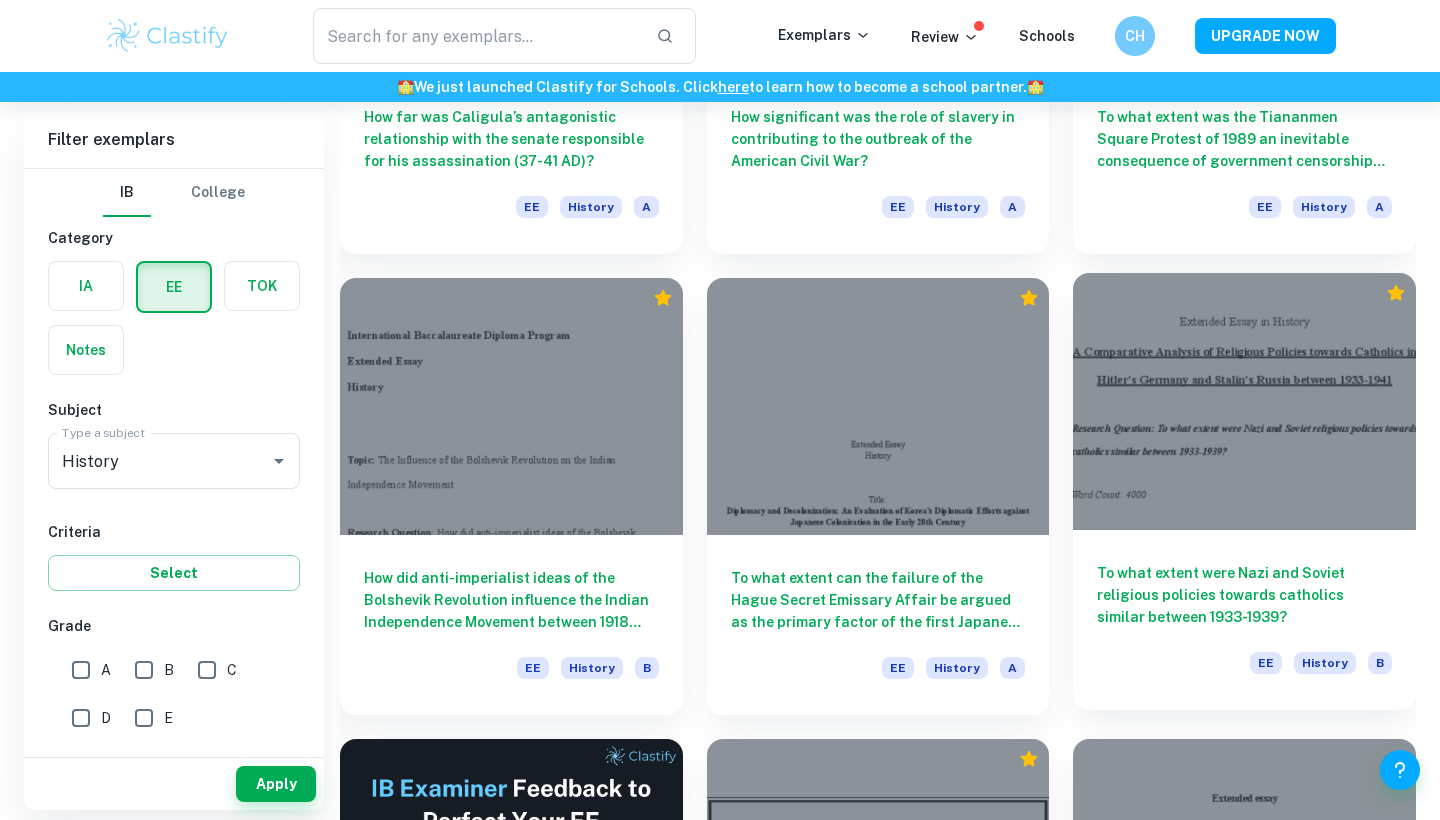click on "To what extent were Nazi and Soviet religious policies towards catholics similar between 1933-1939?" at bounding box center [1244, 595] 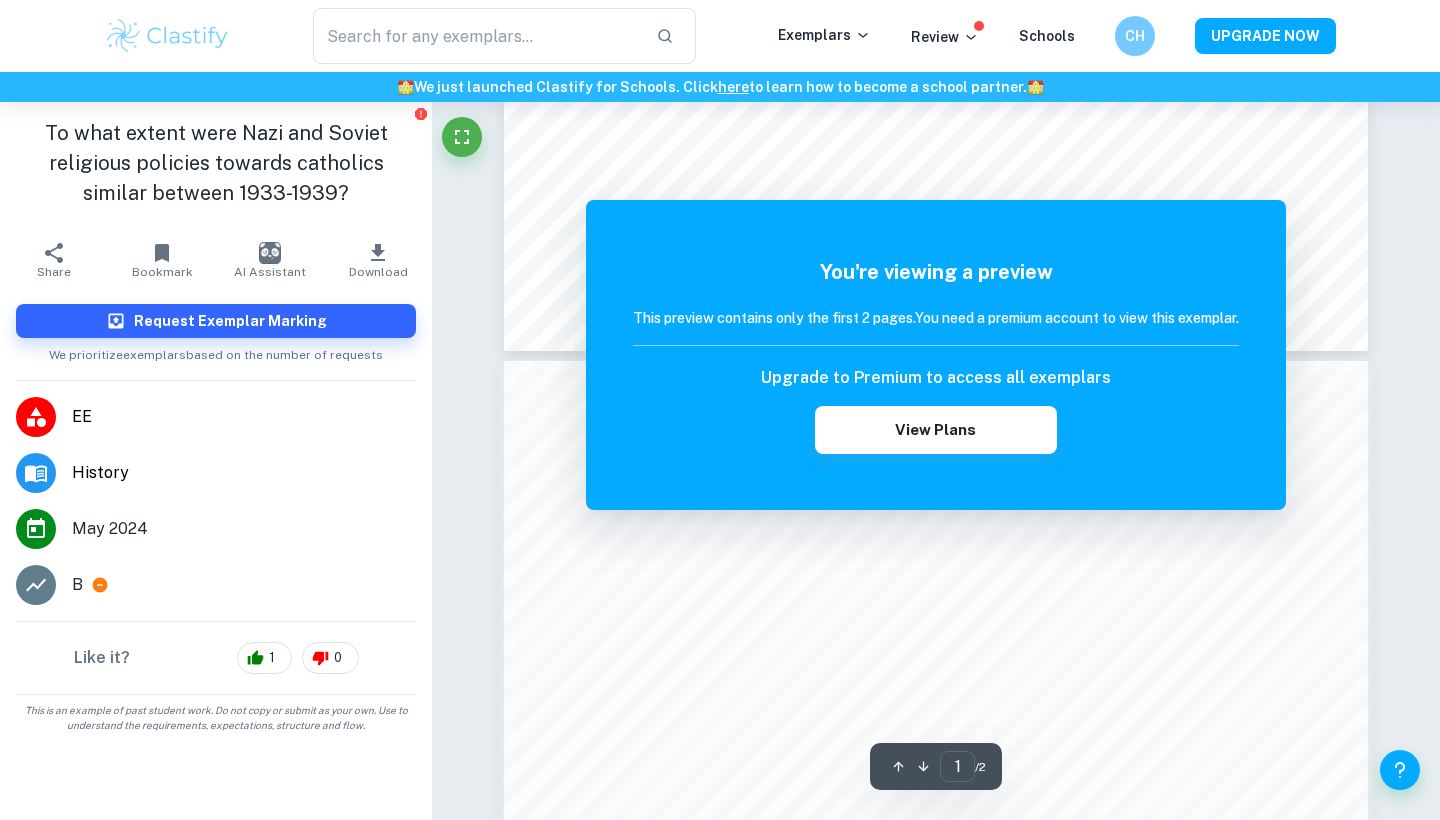 scroll, scrollTop: 993, scrollLeft: 0, axis: vertical 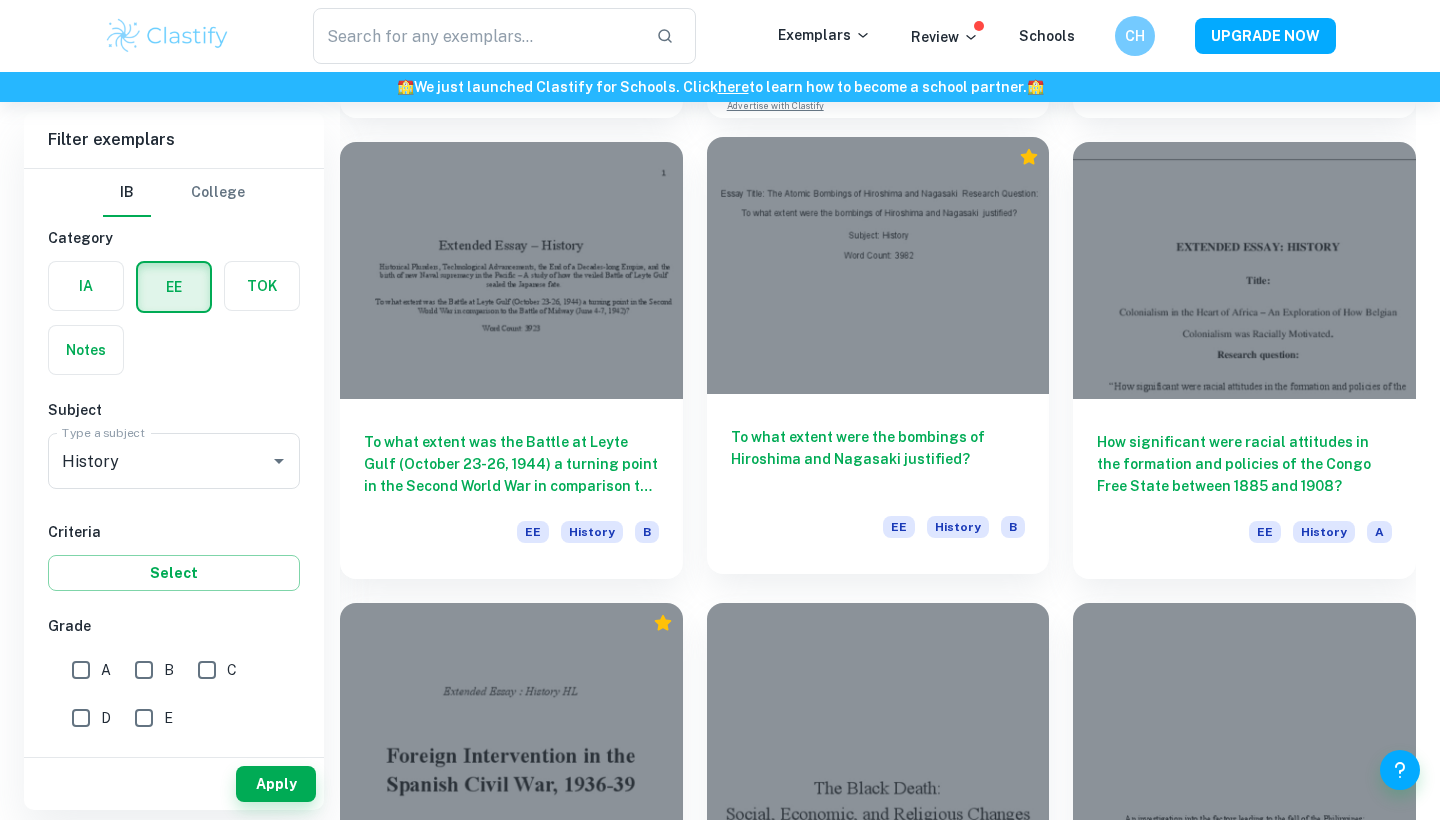 click on "To what extent were the bombings of Hiroshima and Nagasaki justified?" at bounding box center [878, 459] 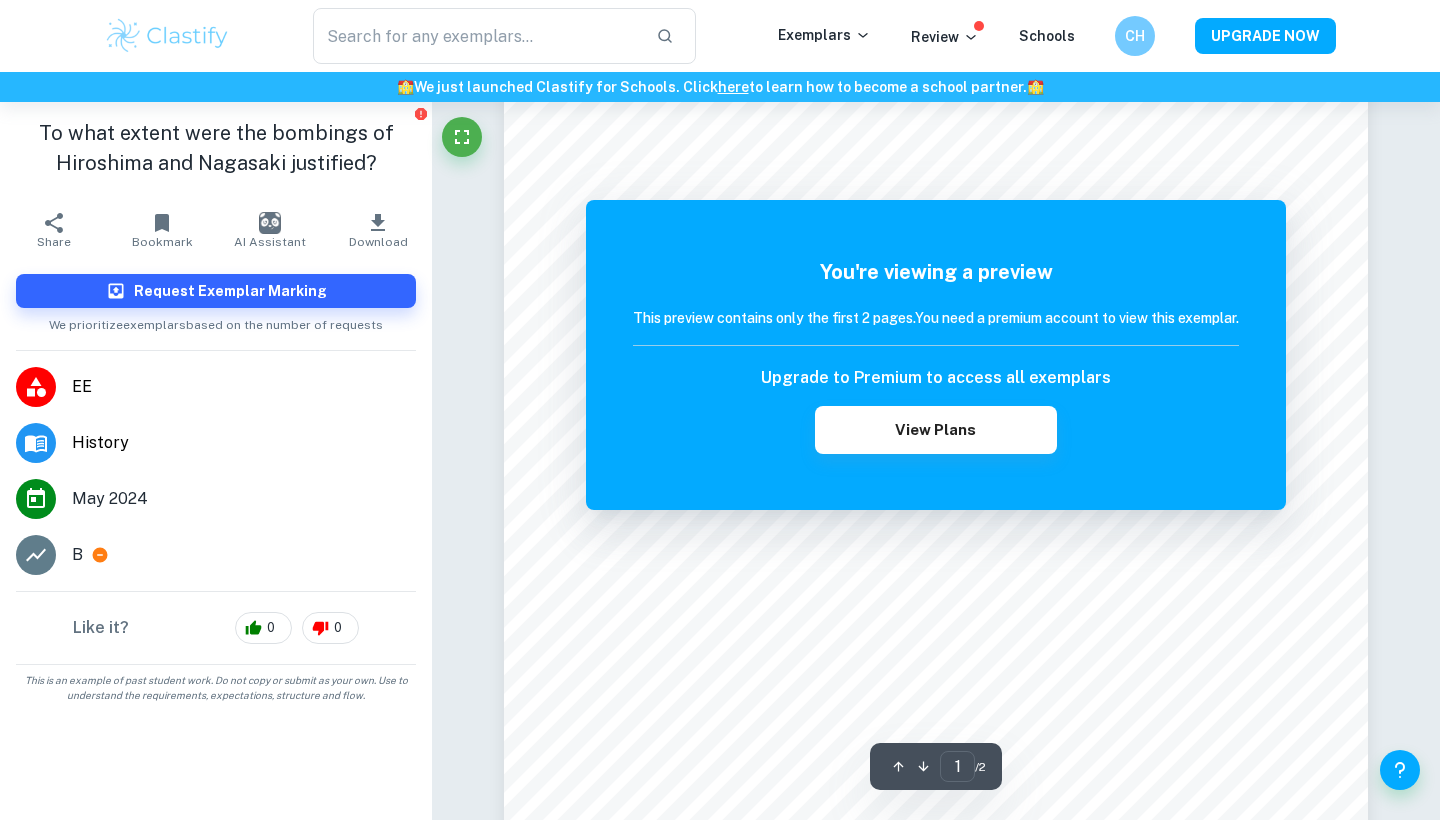 scroll, scrollTop: 222, scrollLeft: 0, axis: vertical 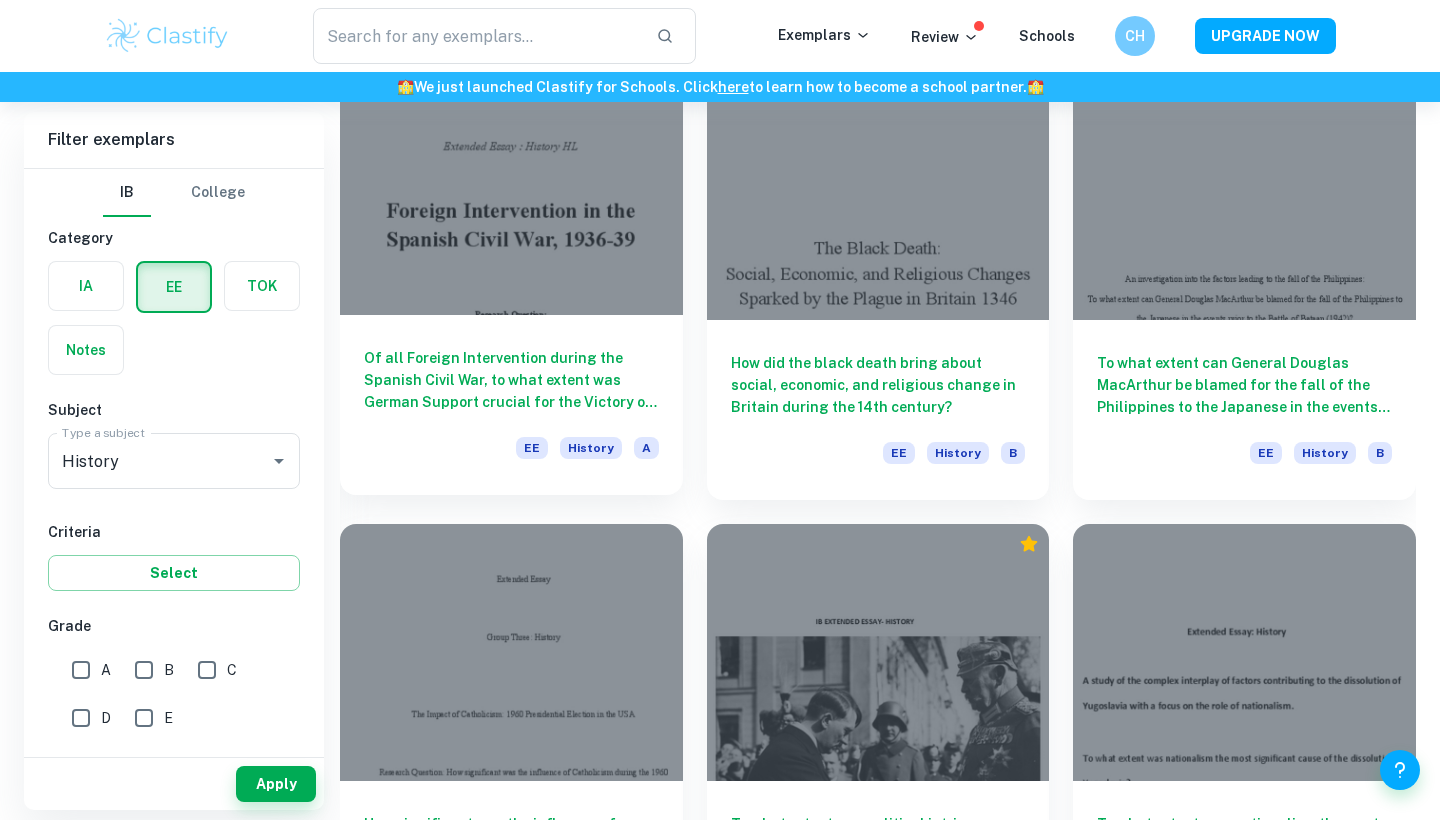 click on "Of all Foreign Intervention during the Spanish Civil War, to what extent was German Support crucial for the Victory of Francisco Franco’s Nationalists?" at bounding box center [511, 380] 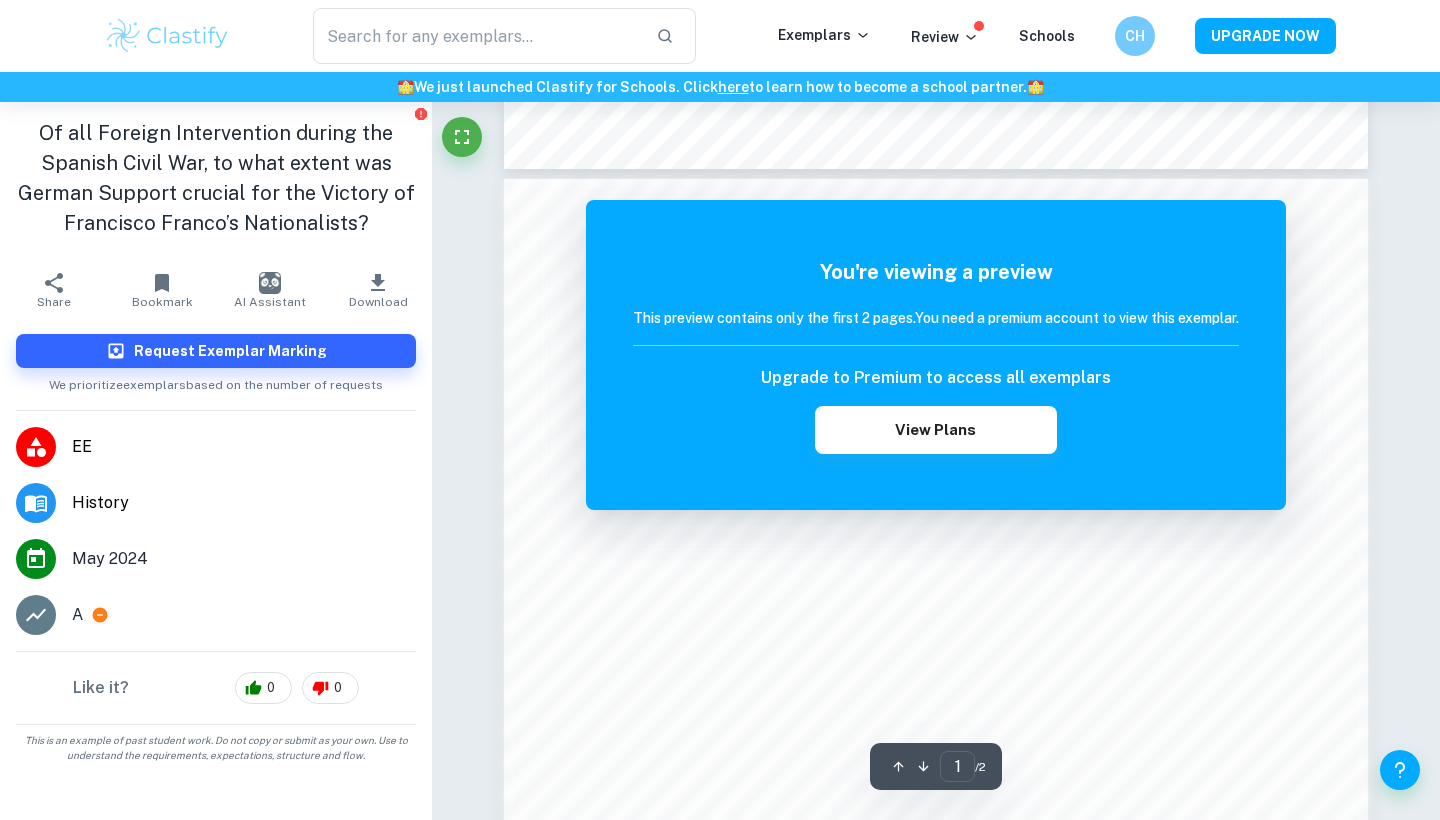 scroll, scrollTop: 1174, scrollLeft: 0, axis: vertical 